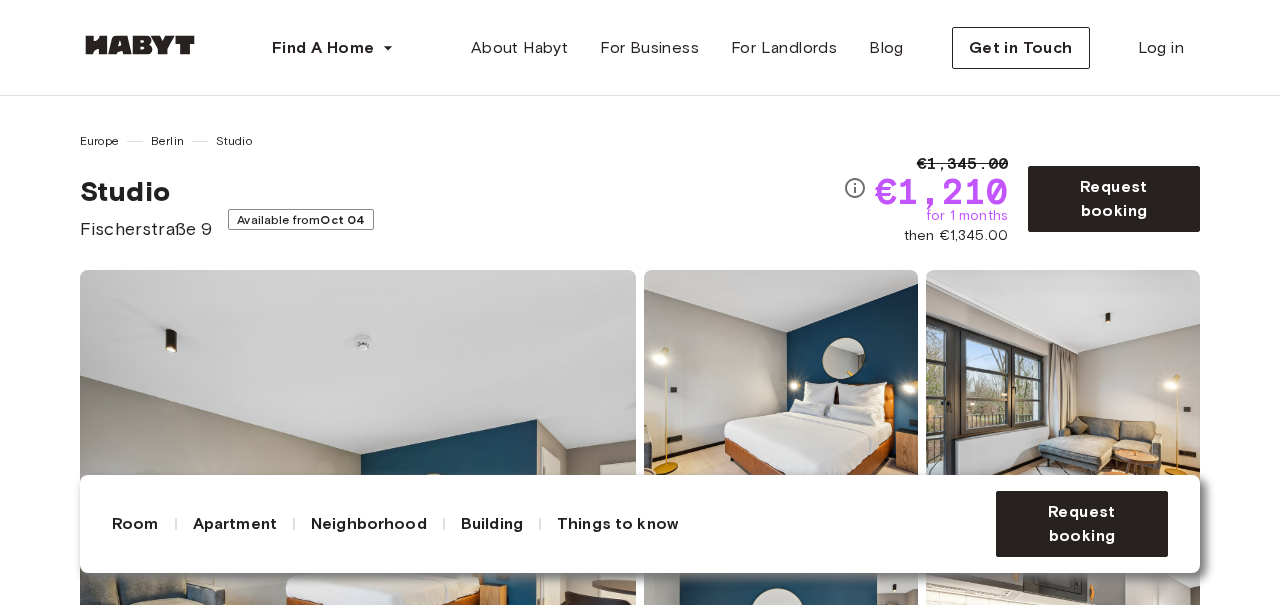 scroll, scrollTop: 0, scrollLeft: 0, axis: both 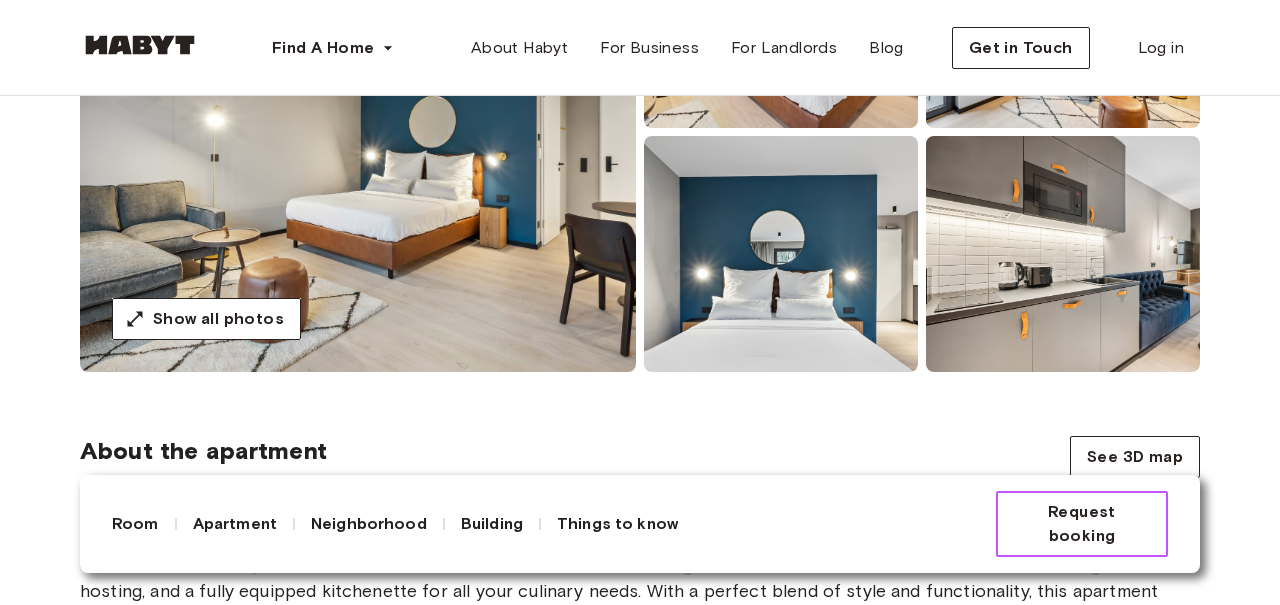 click on "Request booking" at bounding box center [1082, 524] 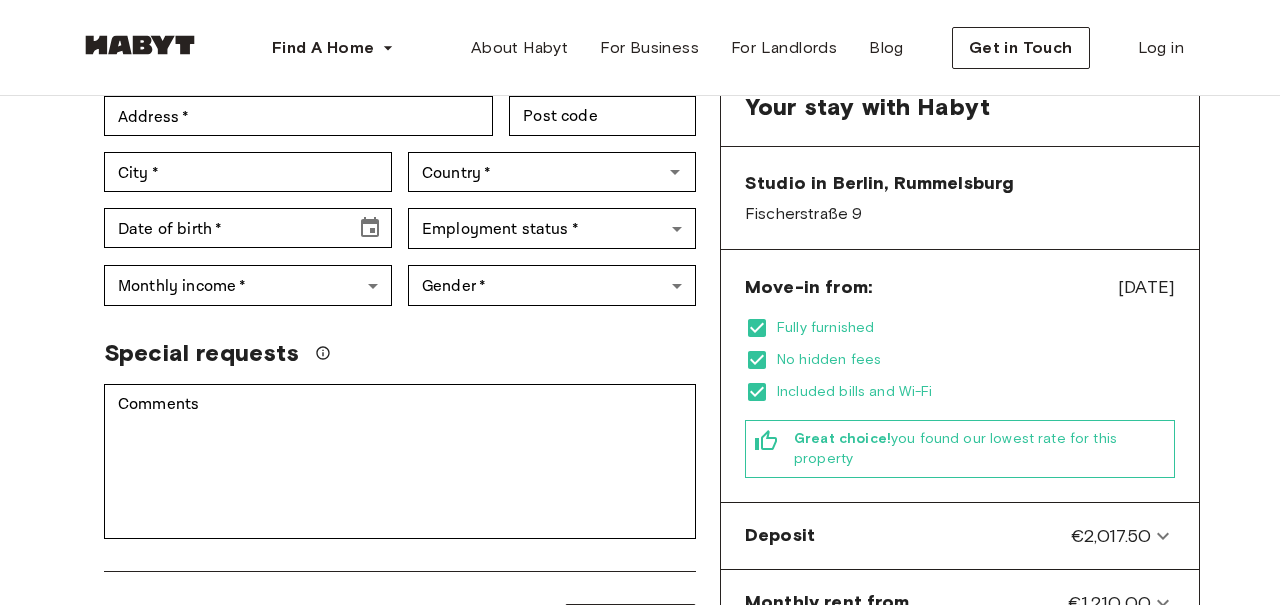 scroll, scrollTop: 0, scrollLeft: 0, axis: both 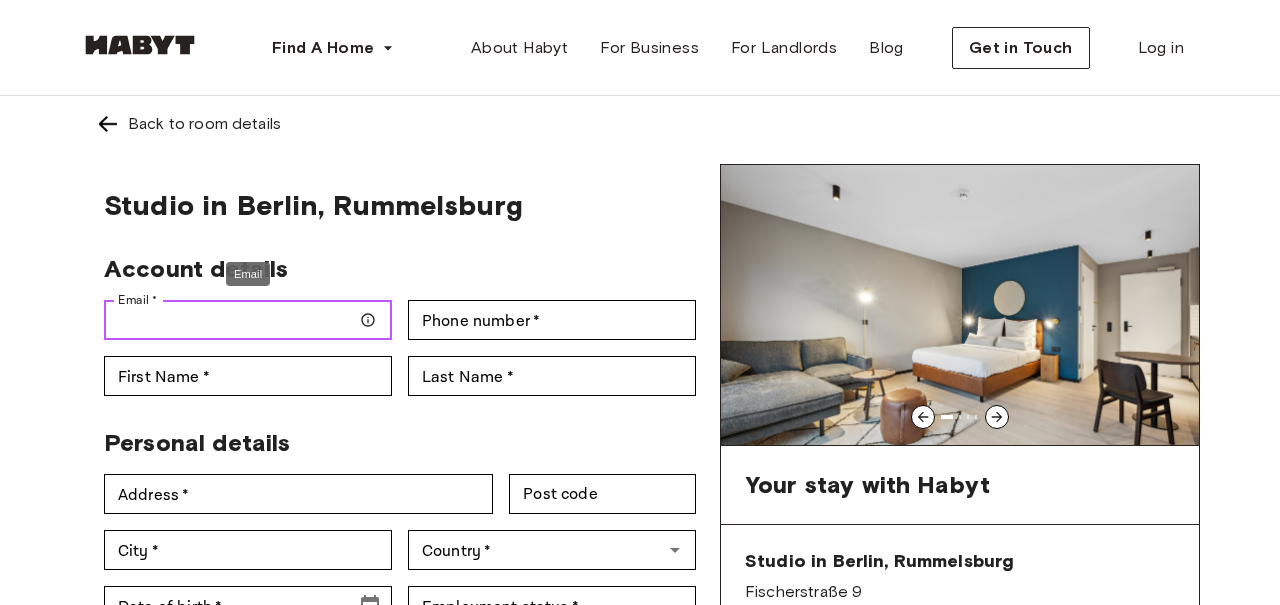click on "Email   *" at bounding box center (248, 320) 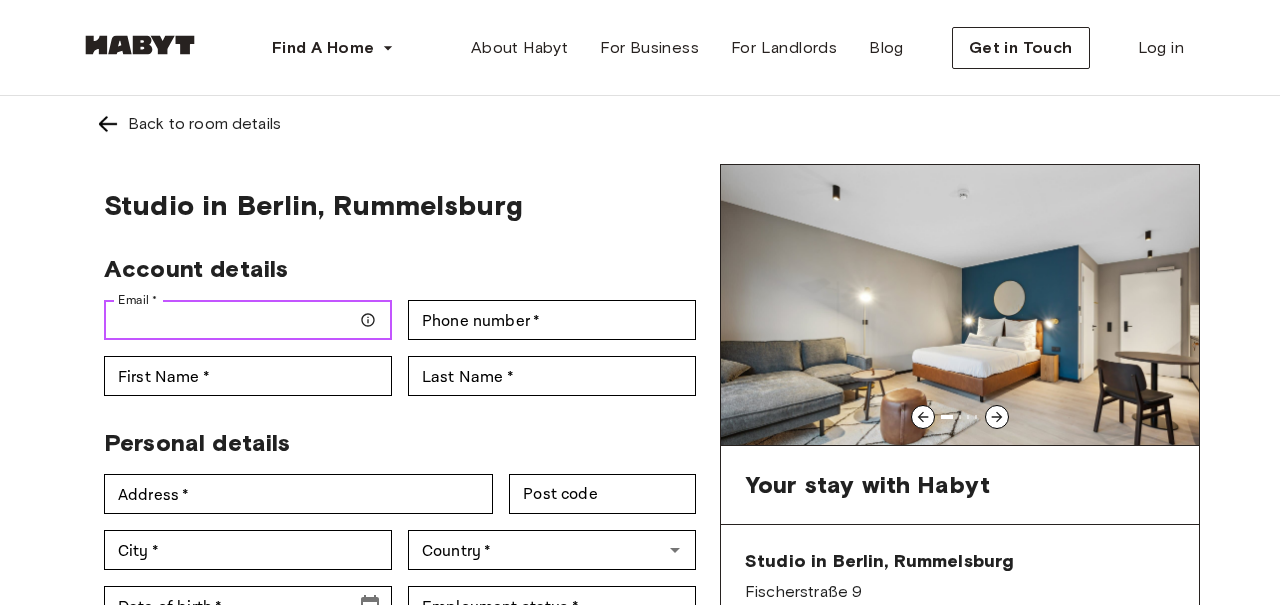 type on "**********" 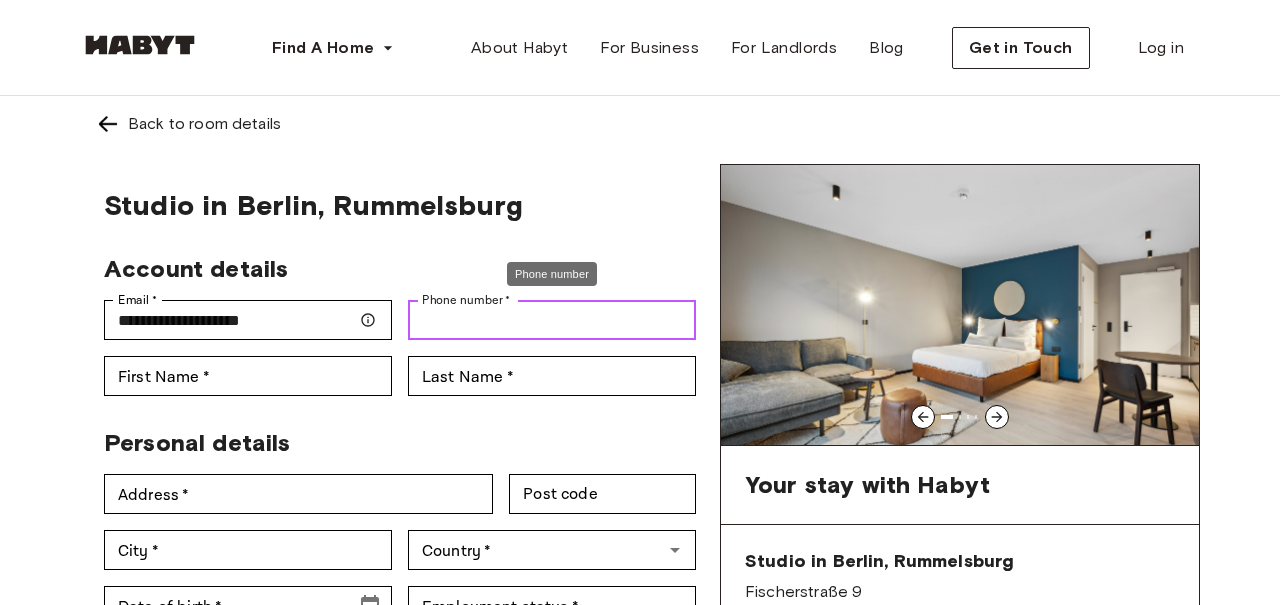 click on "Phone number   *" at bounding box center (552, 320) 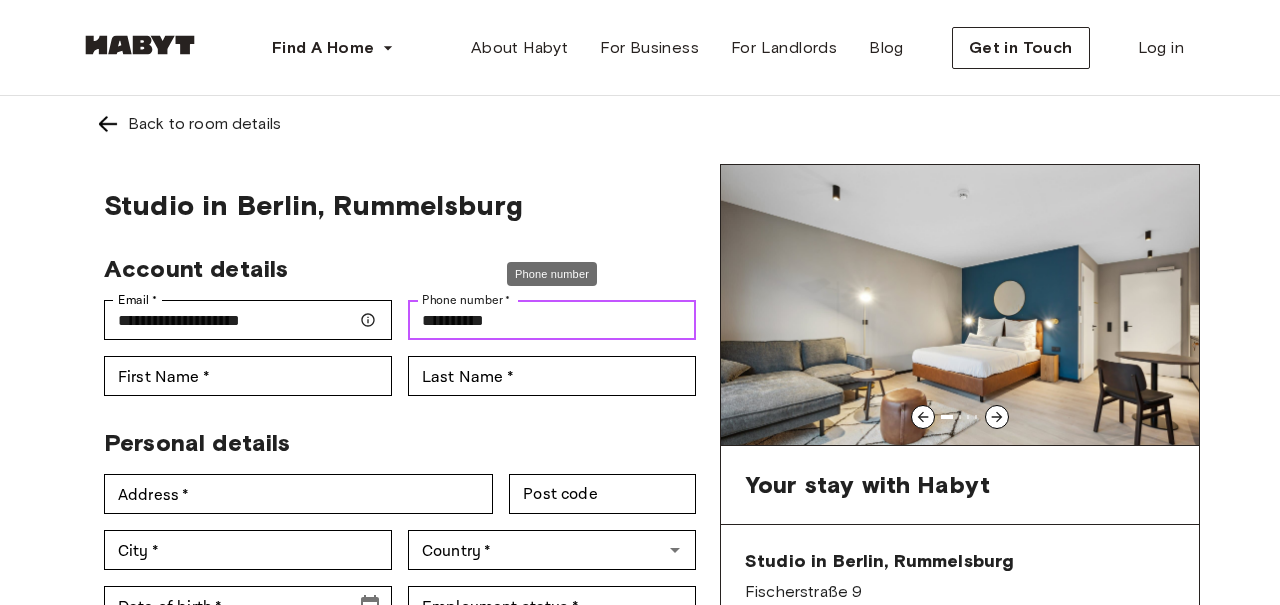 scroll, scrollTop: 74, scrollLeft: 0, axis: vertical 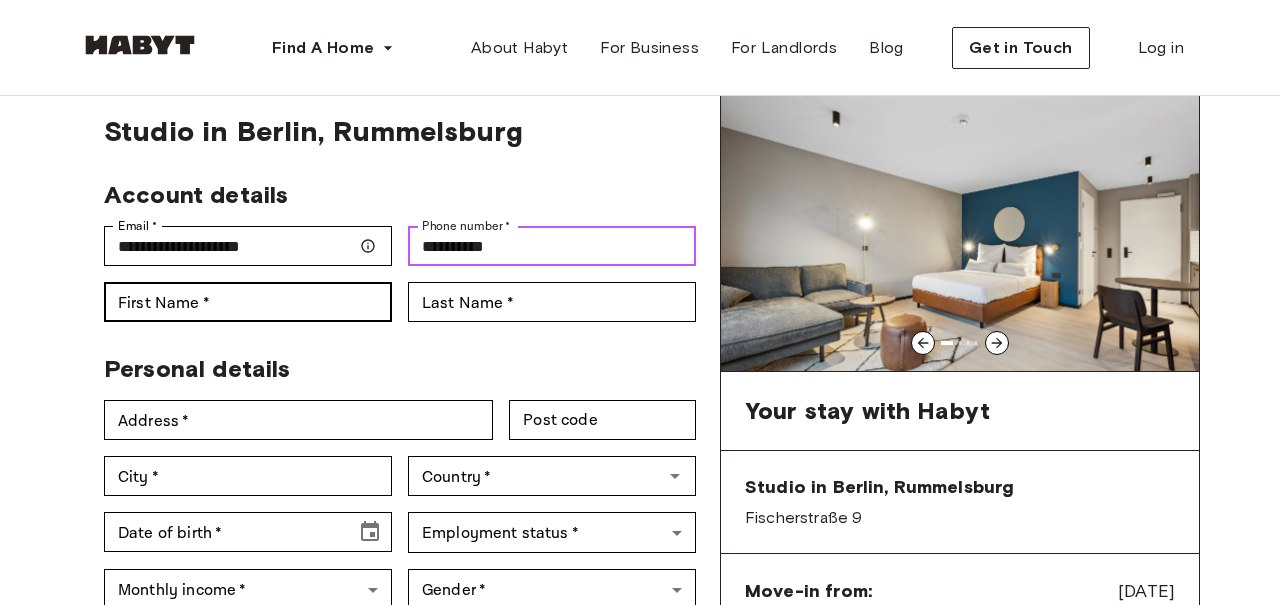 type on "**********" 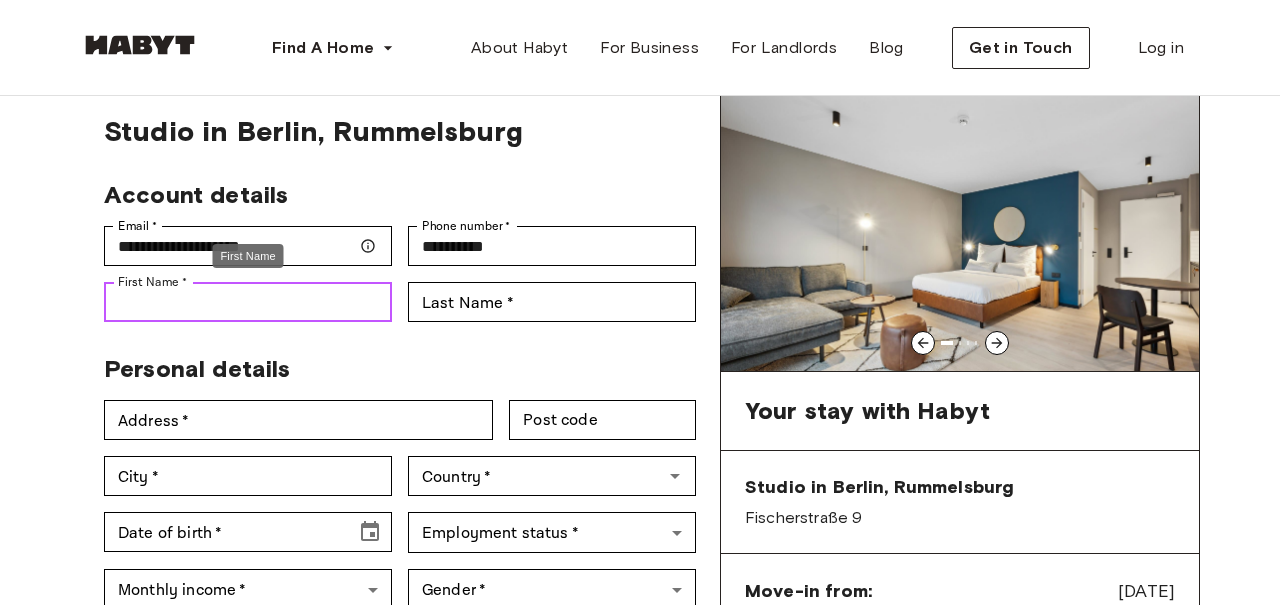 click on "First Name   *" at bounding box center (248, 302) 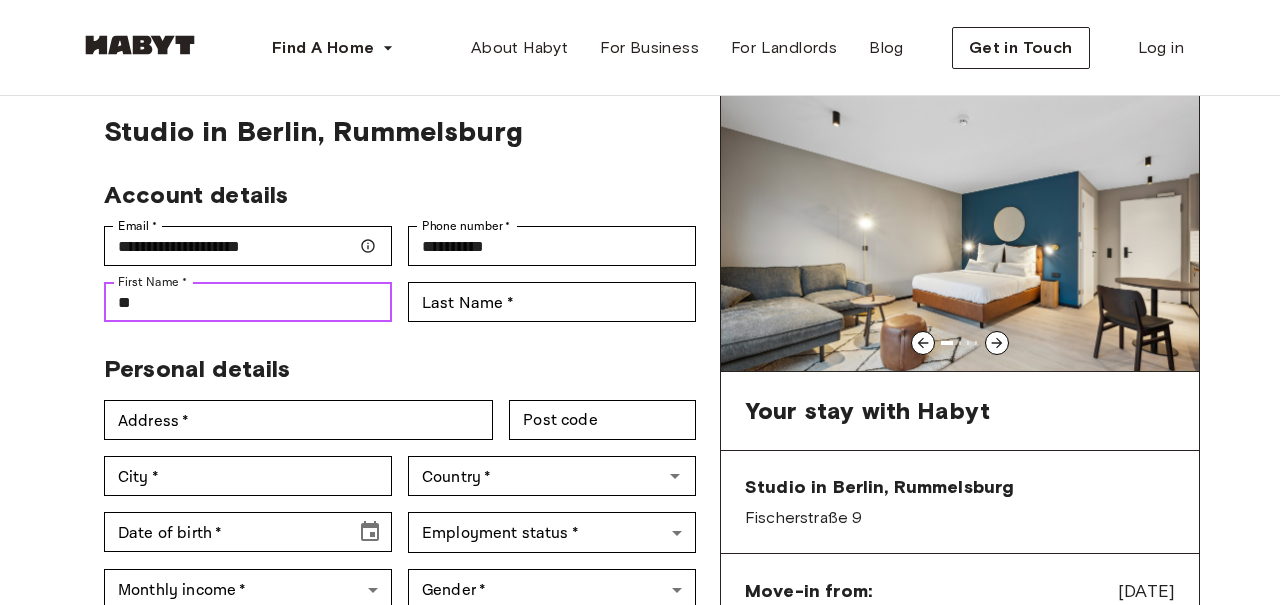 type on "*" 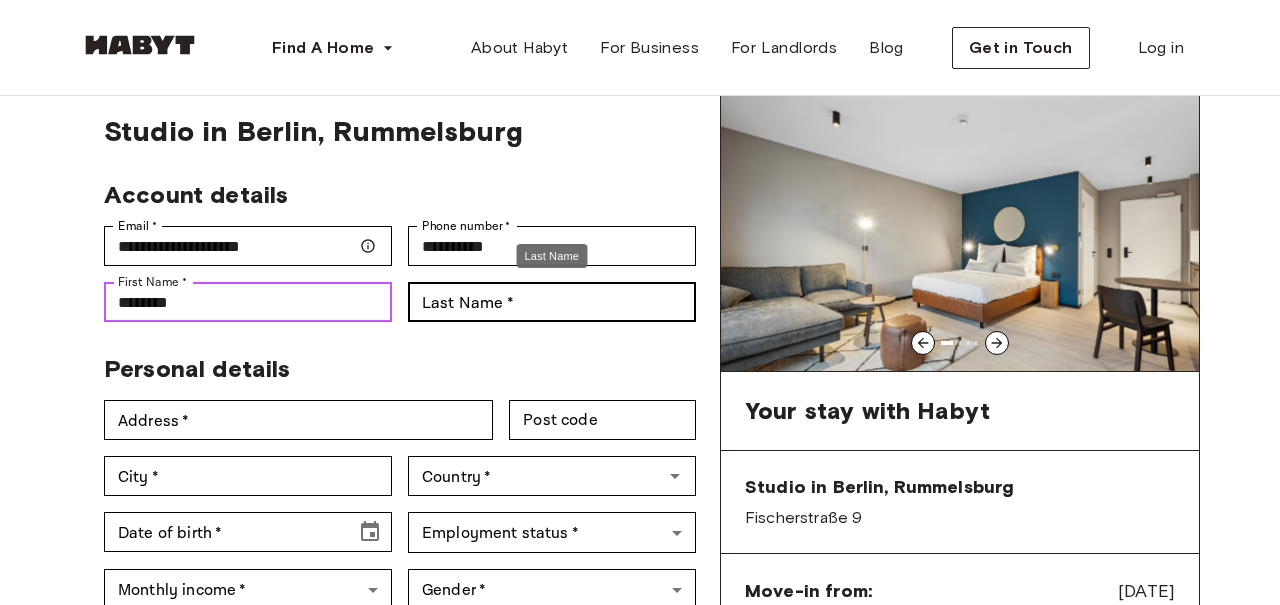 type on "*******" 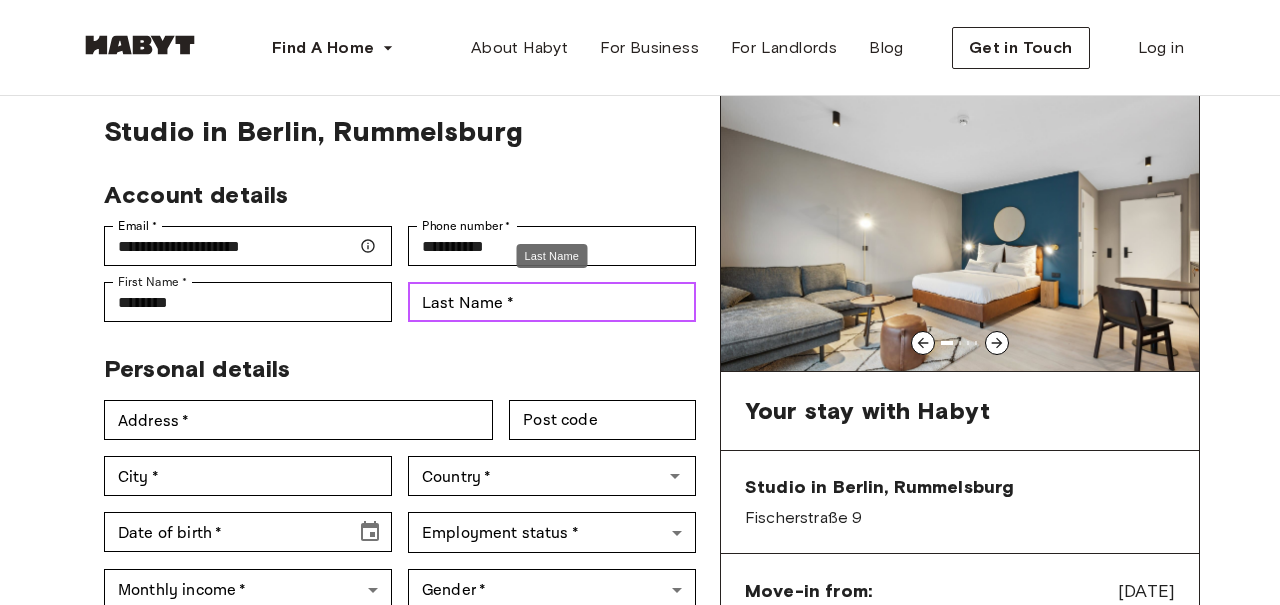 click on "Last Name   *" at bounding box center [552, 302] 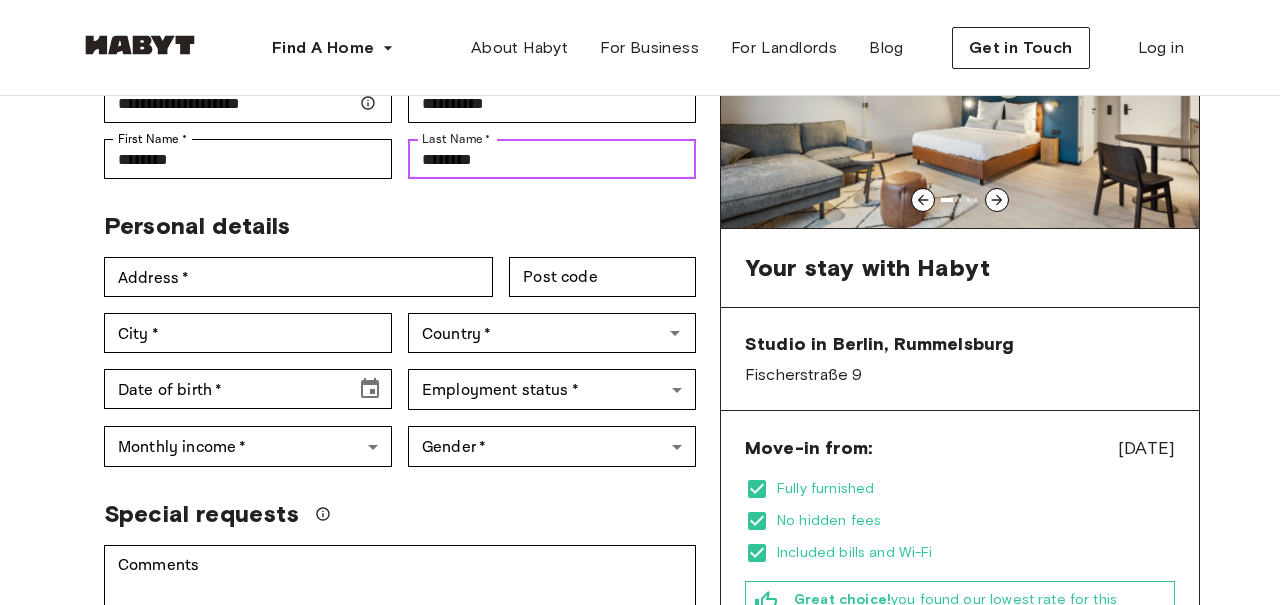 scroll, scrollTop: 4, scrollLeft: 0, axis: vertical 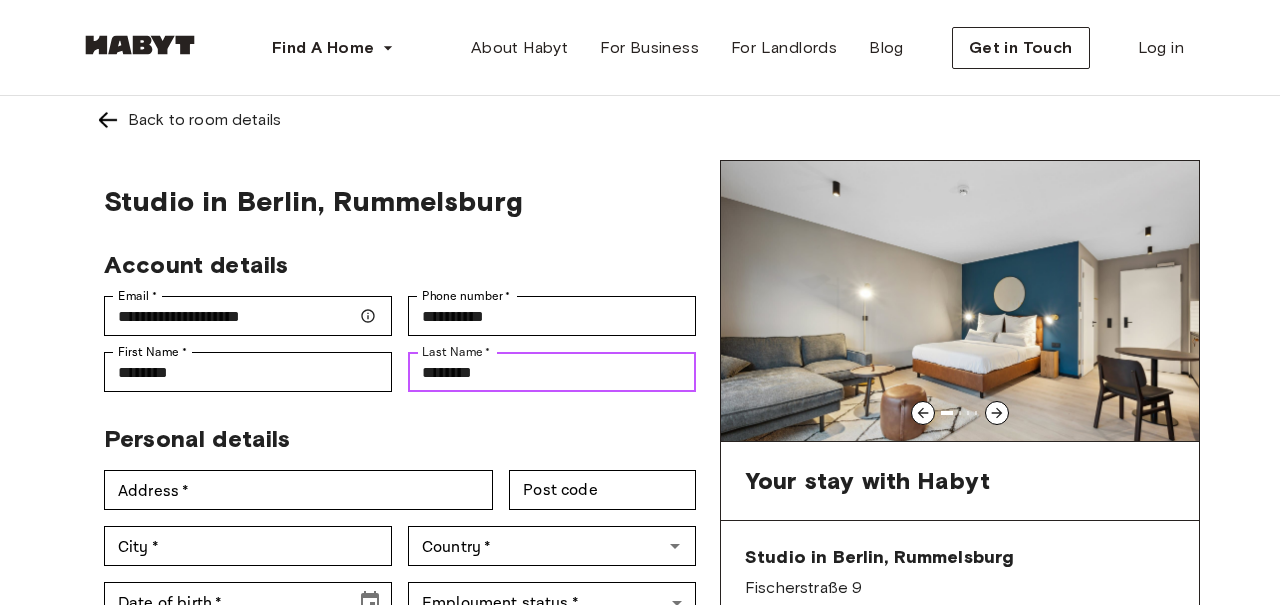 type on "********" 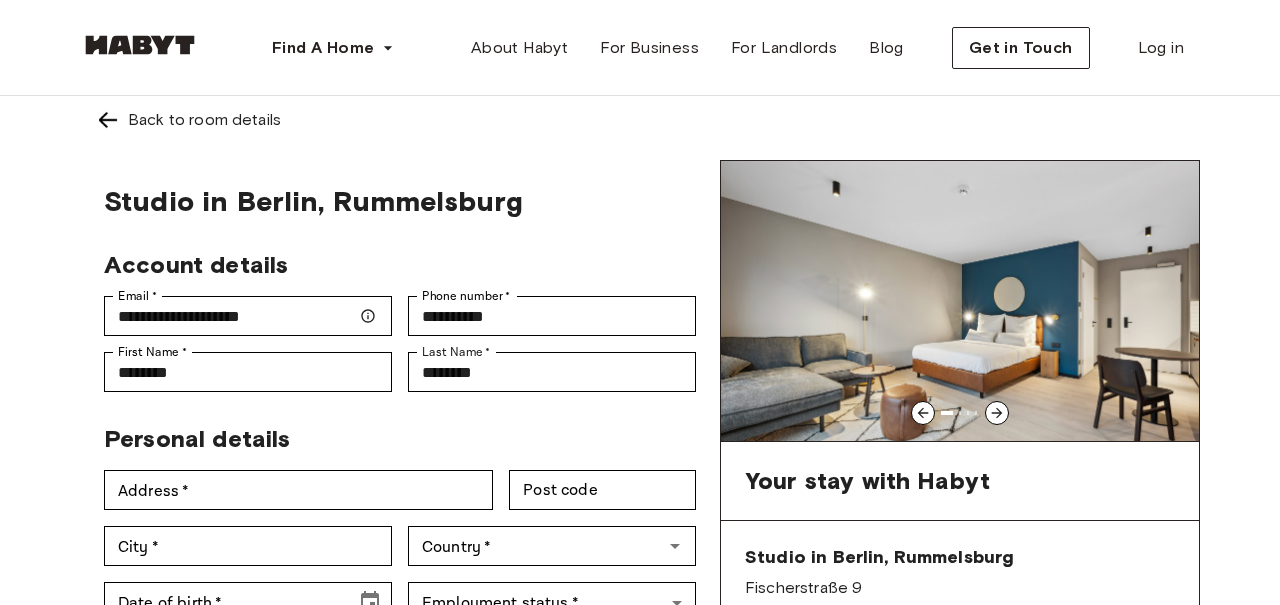 click 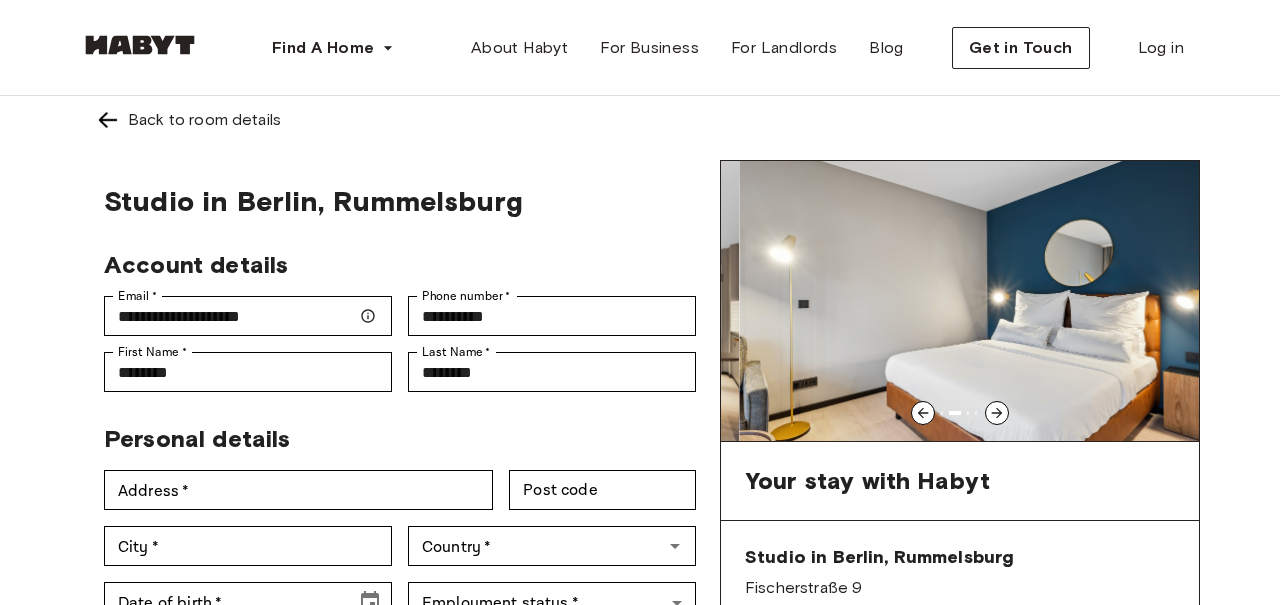 click 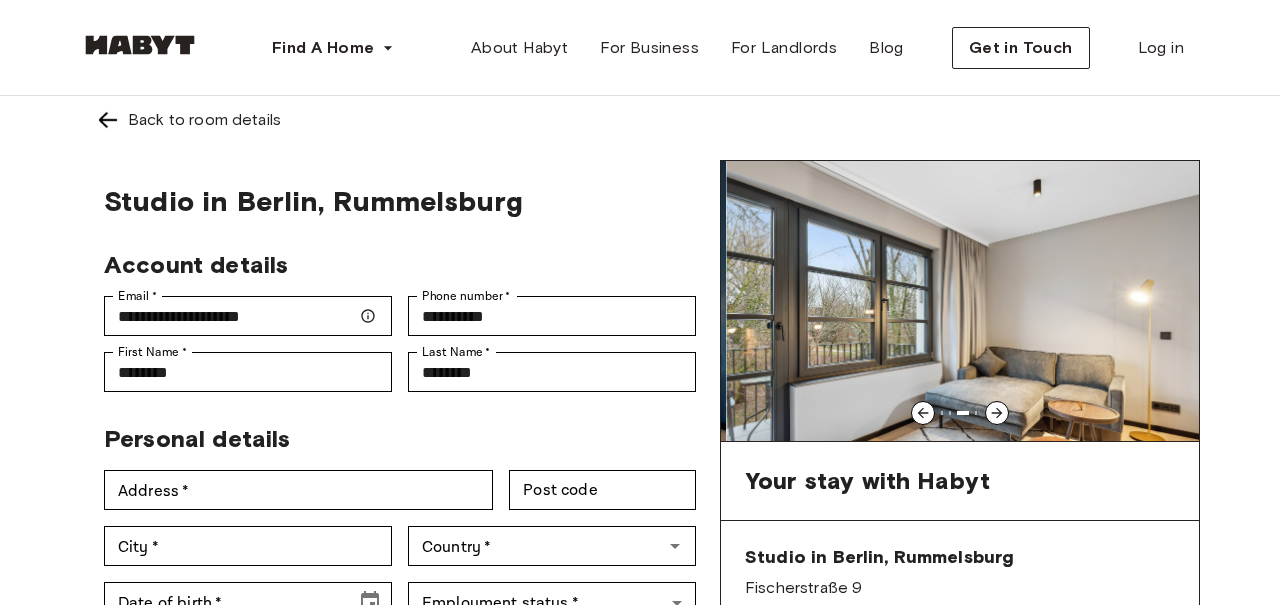 click 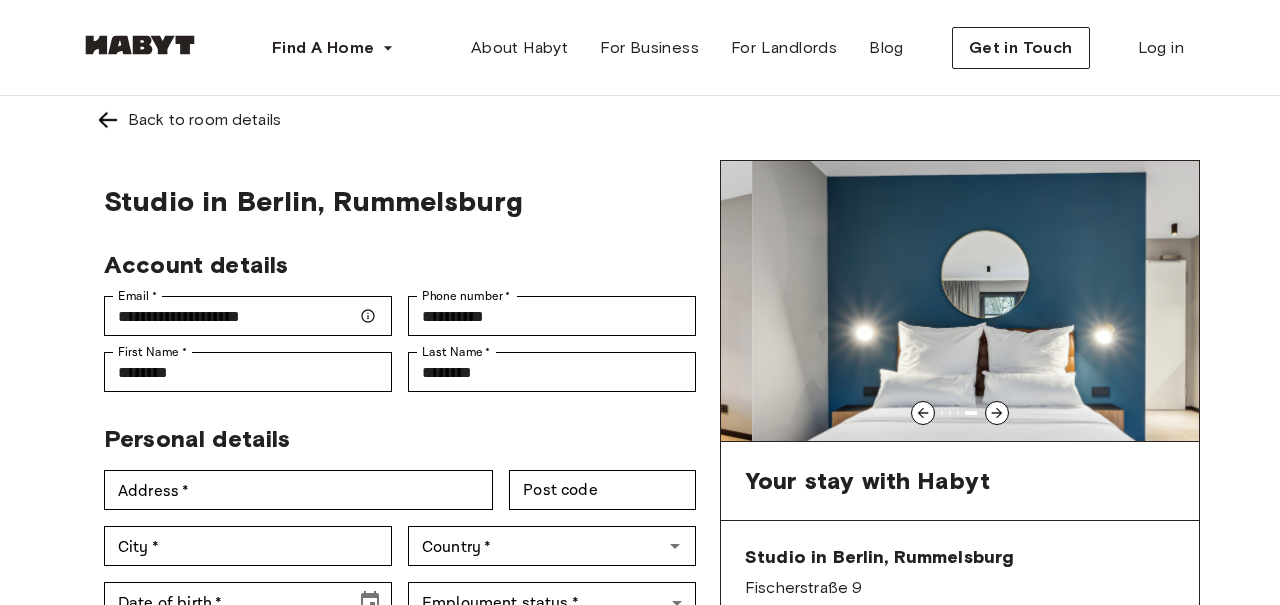 click 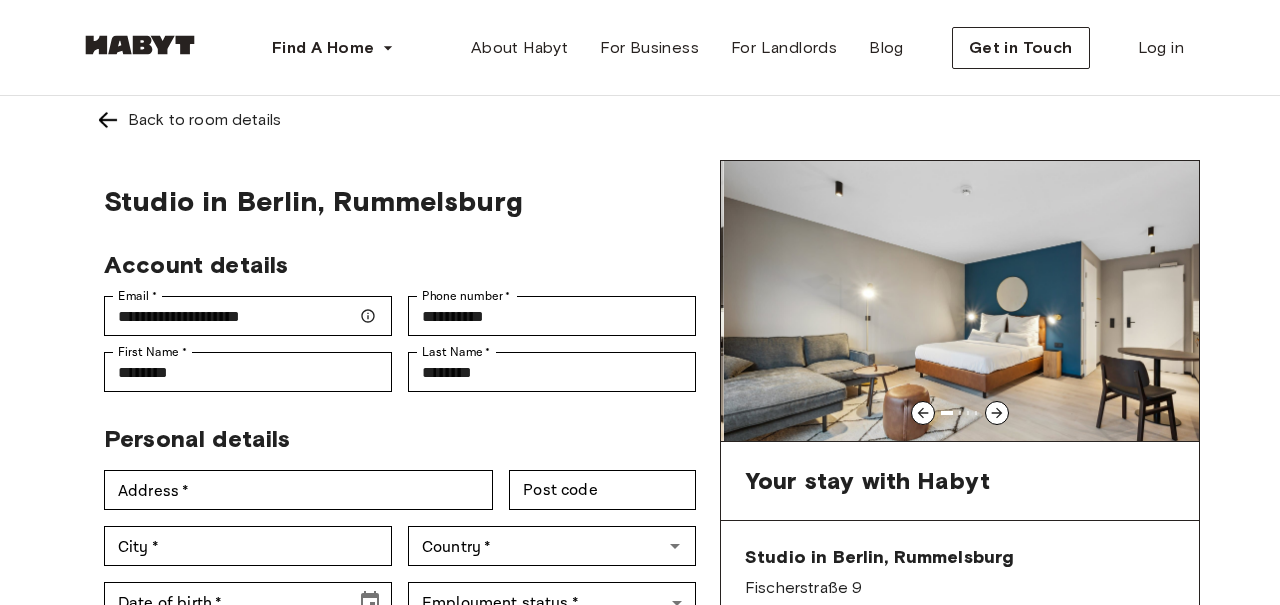 click 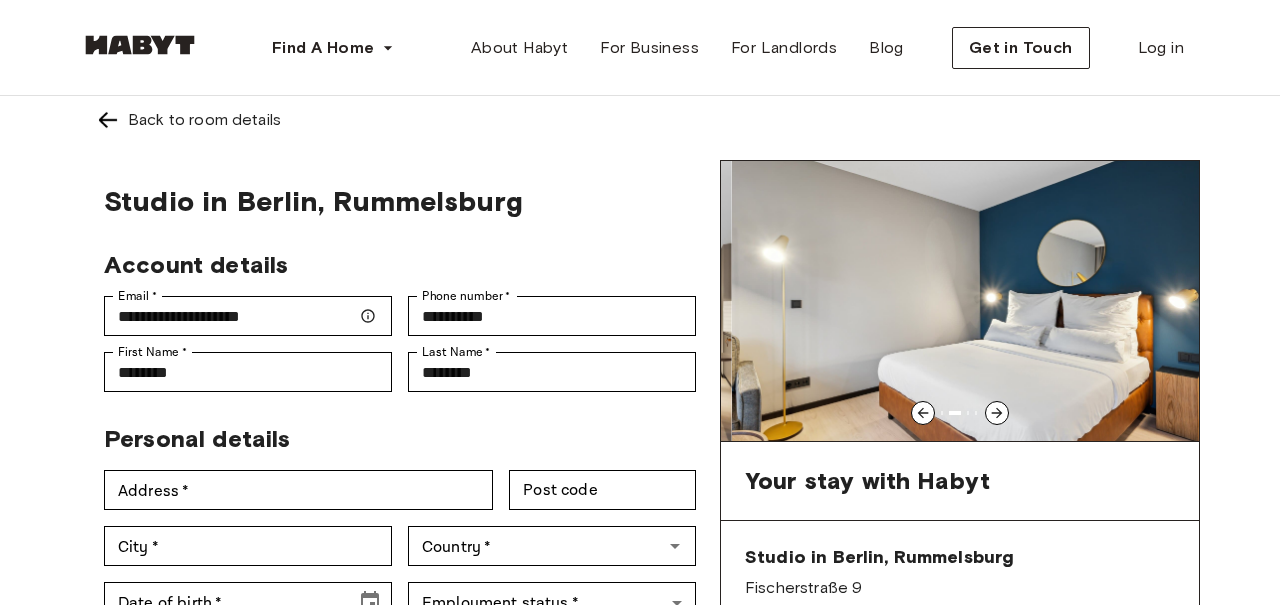 click 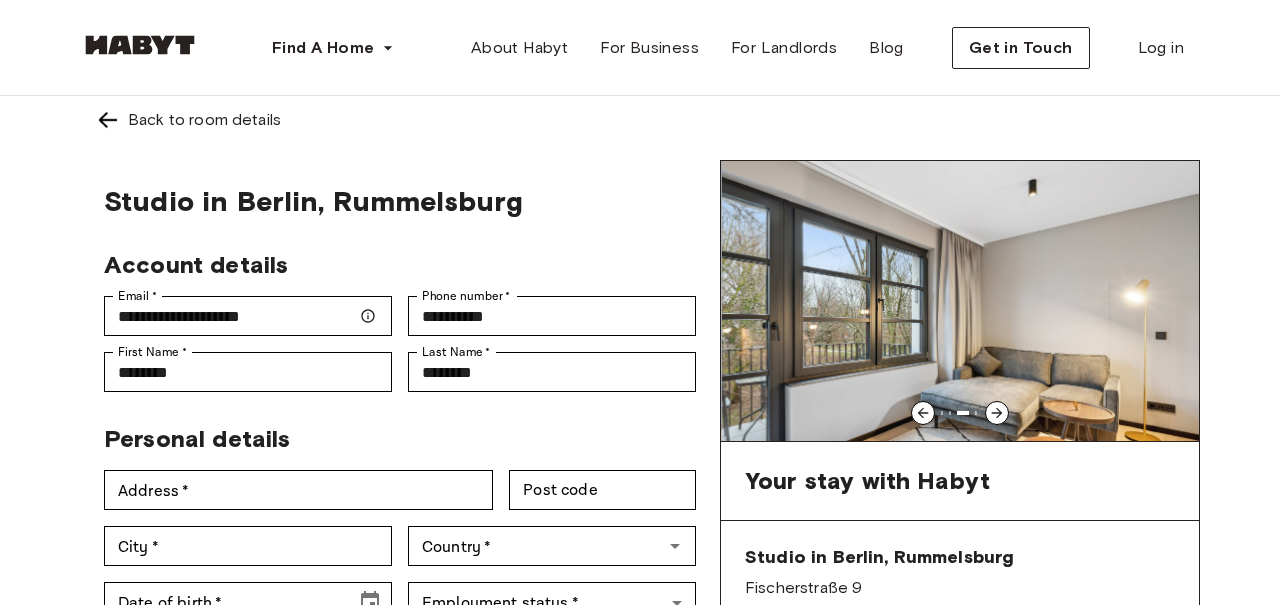 click 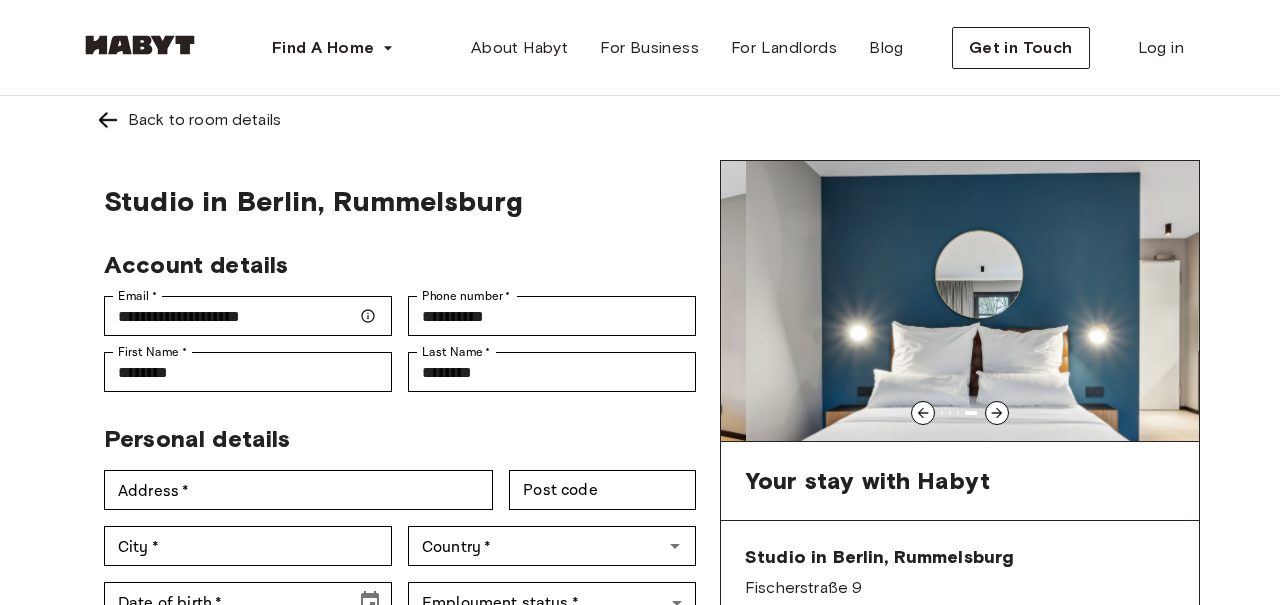 click 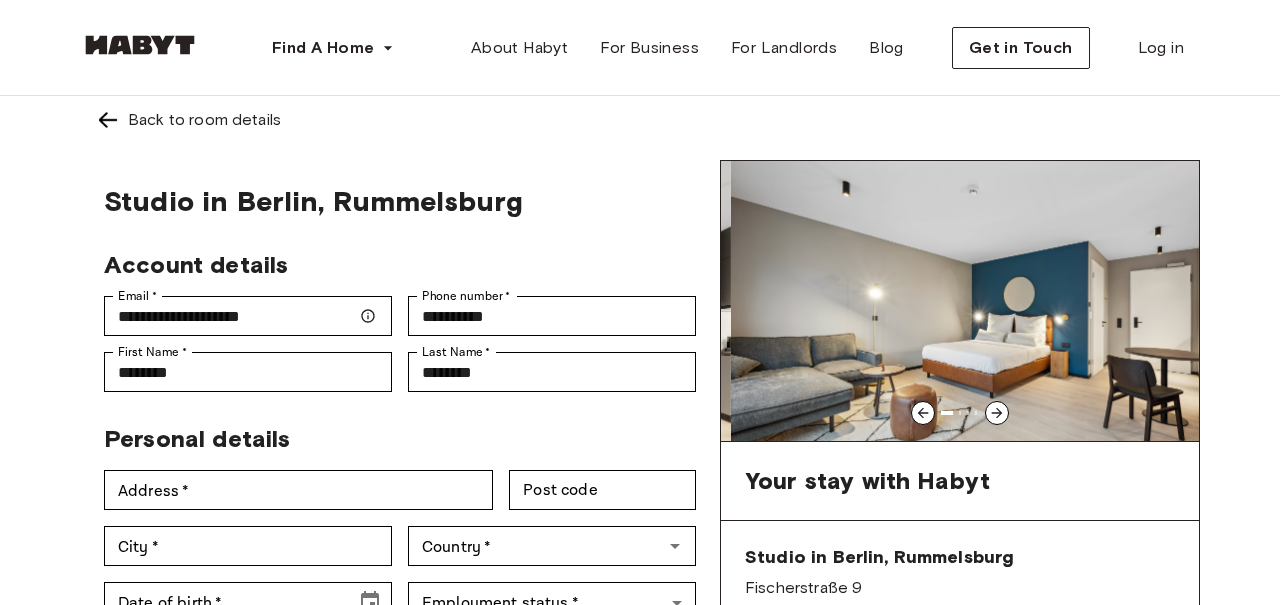 click 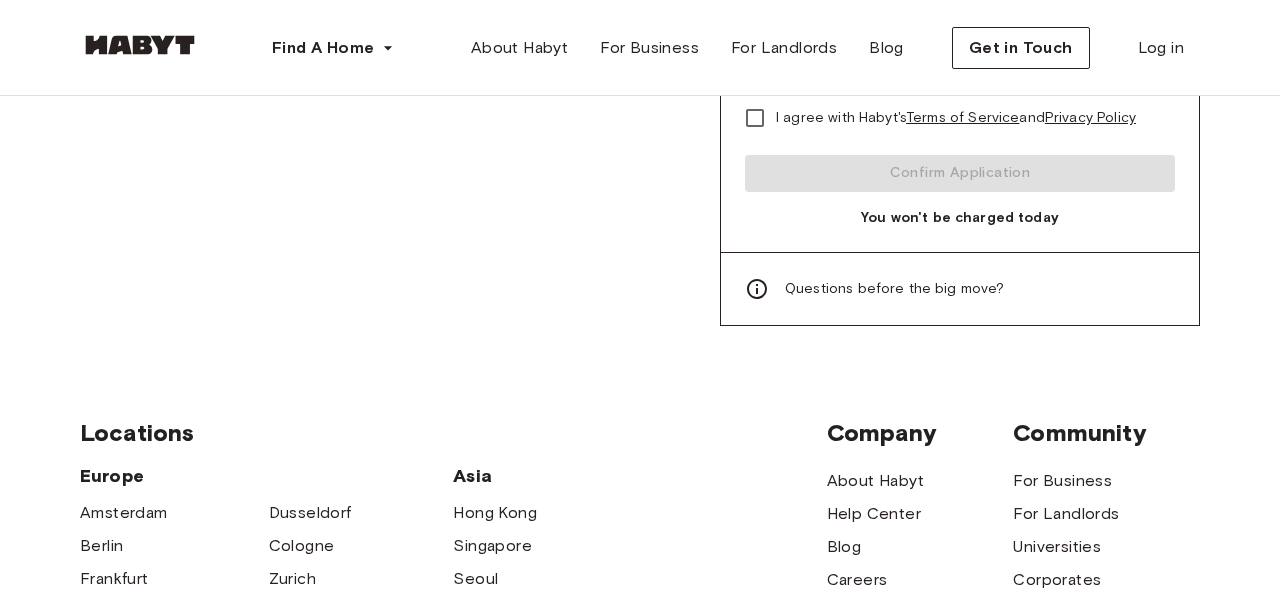 scroll, scrollTop: 1112, scrollLeft: 0, axis: vertical 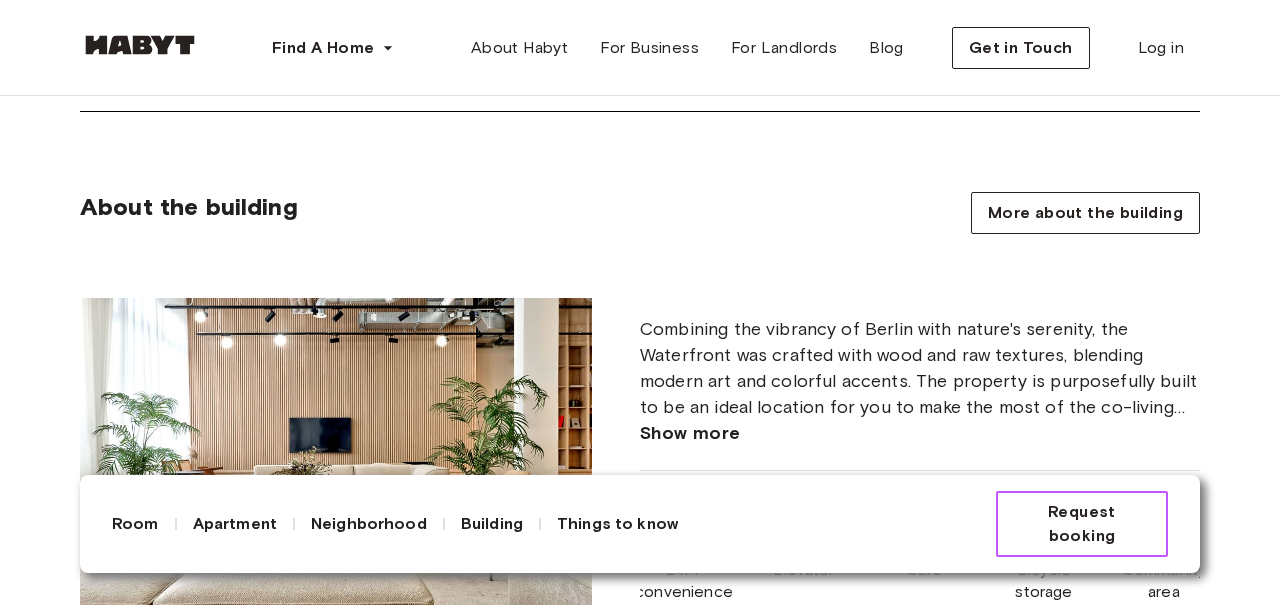 click on "Request booking" at bounding box center (1082, 524) 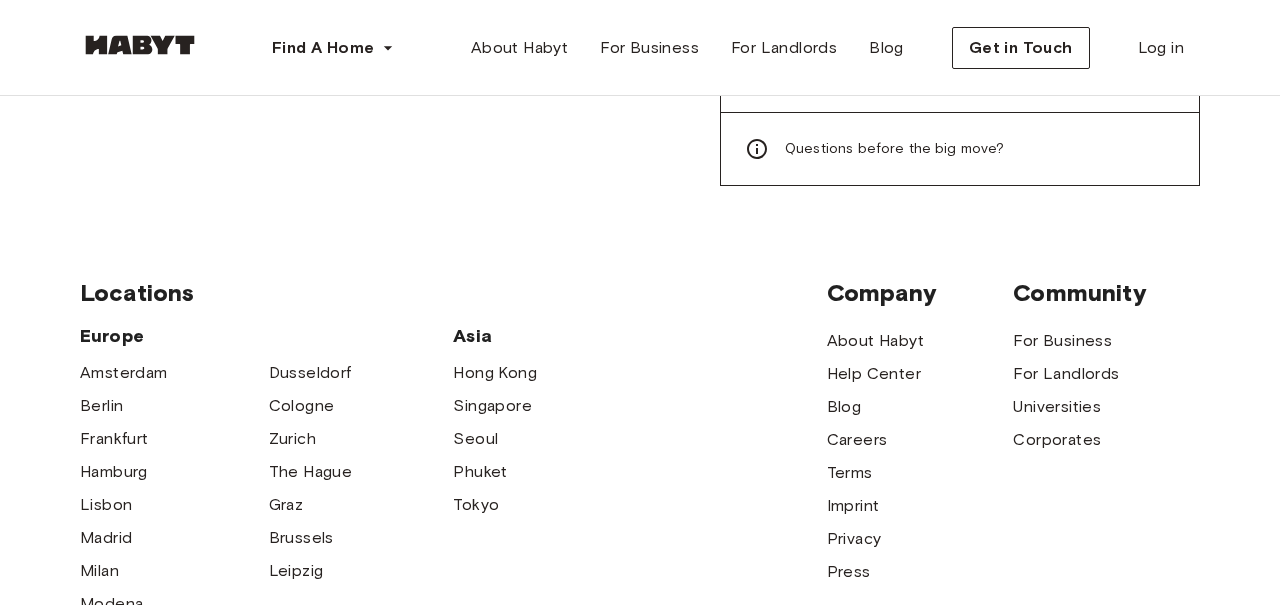 scroll, scrollTop: 0, scrollLeft: 0, axis: both 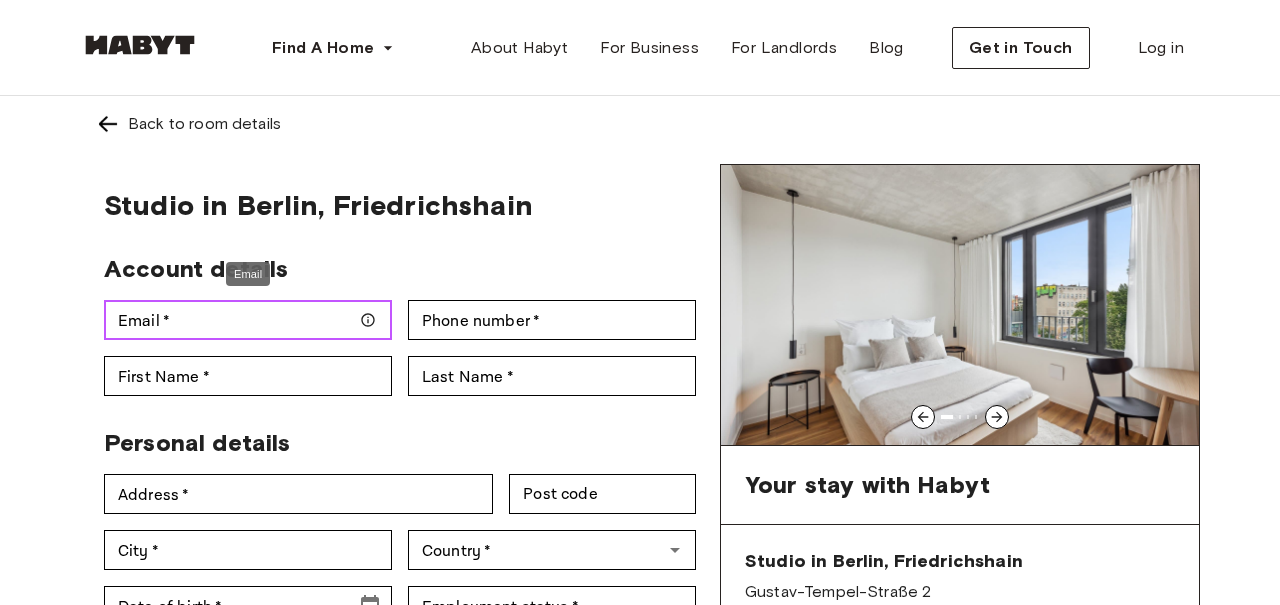 click on "Email   *" at bounding box center (248, 320) 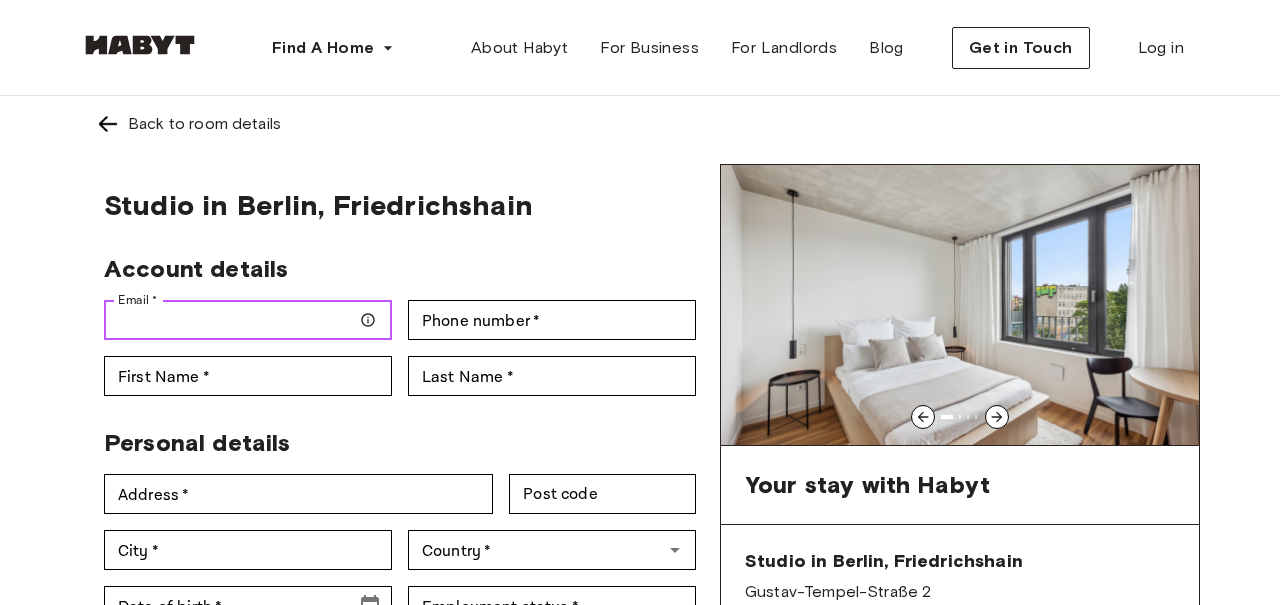 type on "**********" 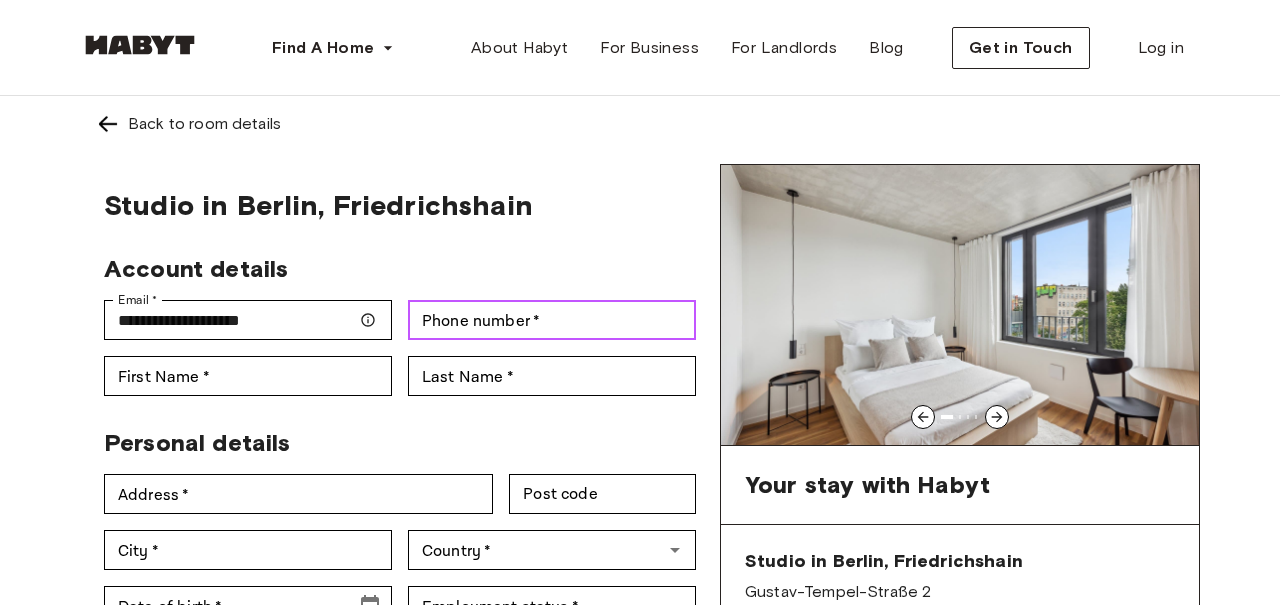 click on "Phone number   *" at bounding box center (552, 320) 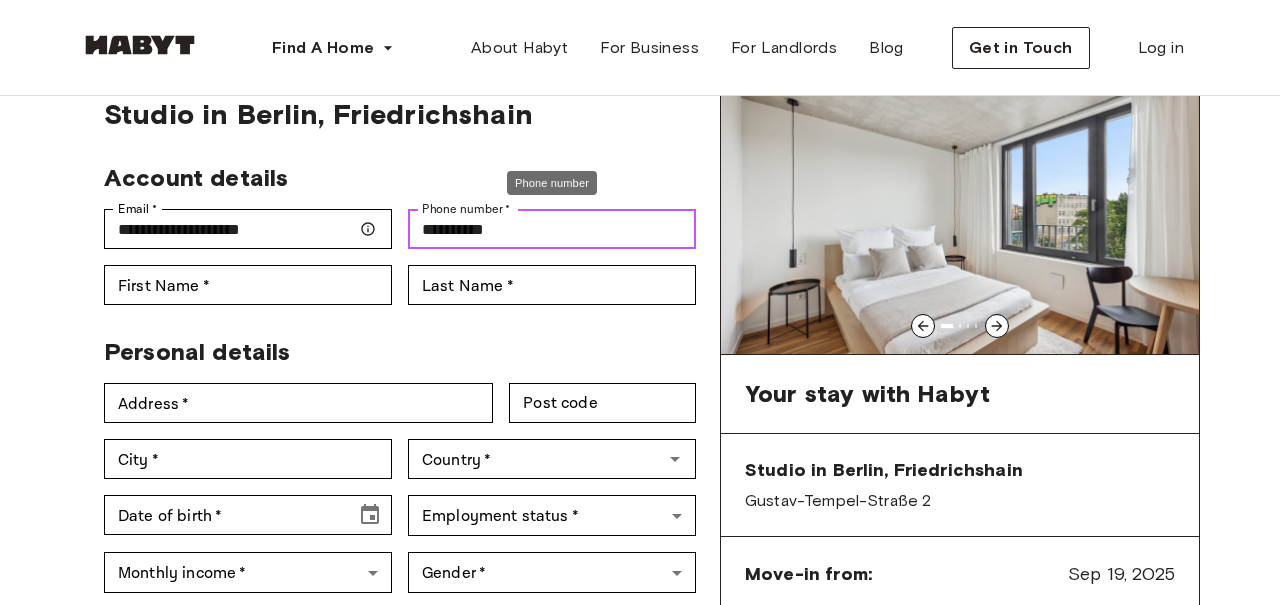 scroll, scrollTop: 137, scrollLeft: 0, axis: vertical 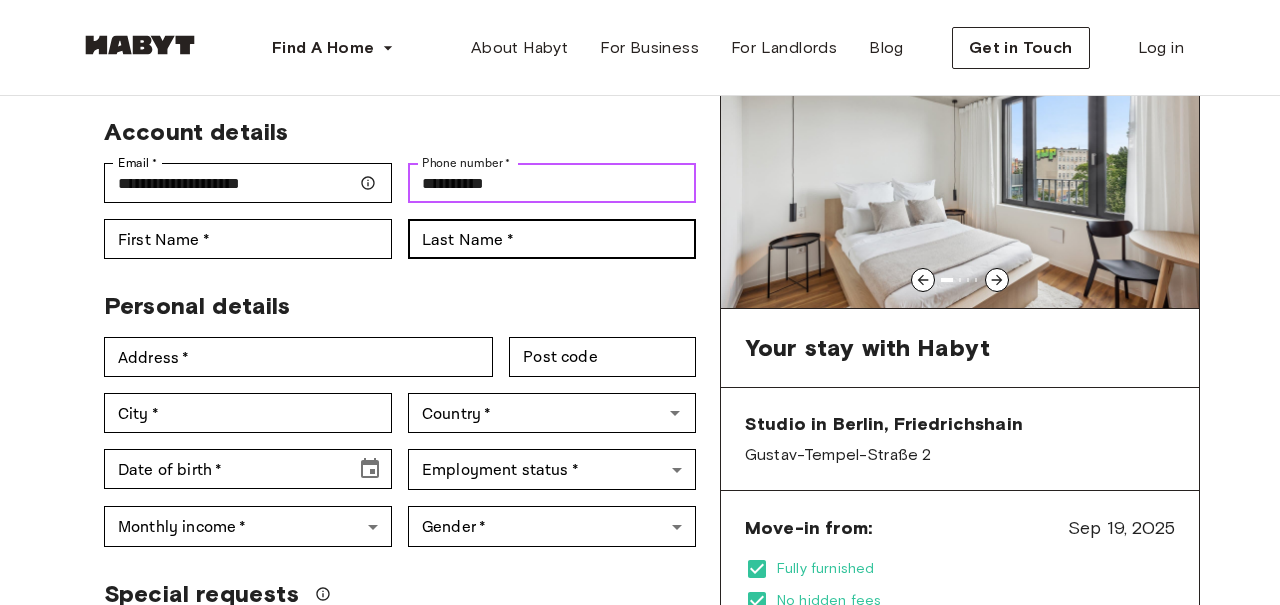 type on "**********" 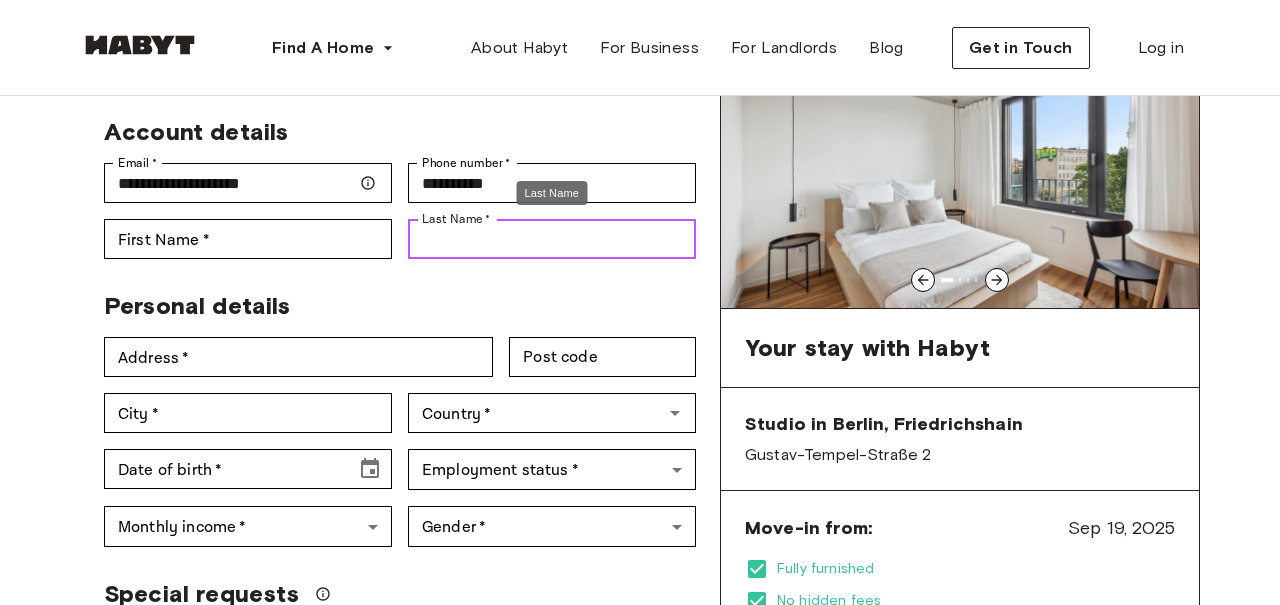 click on "Last Name   *" at bounding box center [552, 239] 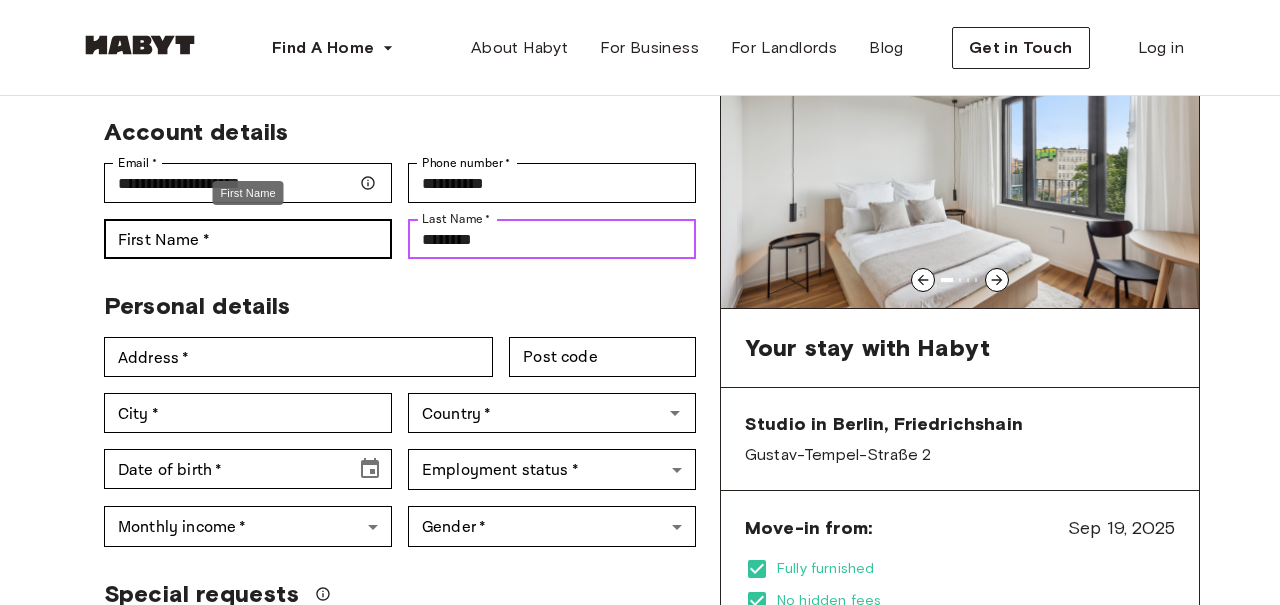 type on "********" 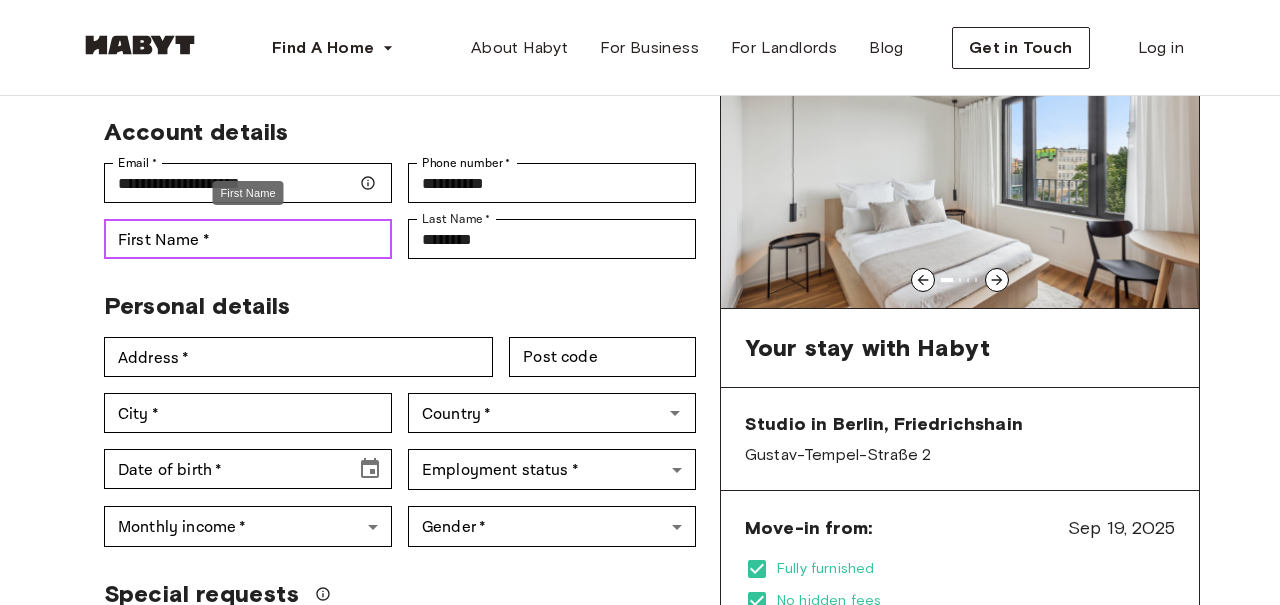 click on "First Name   *" at bounding box center (248, 239) 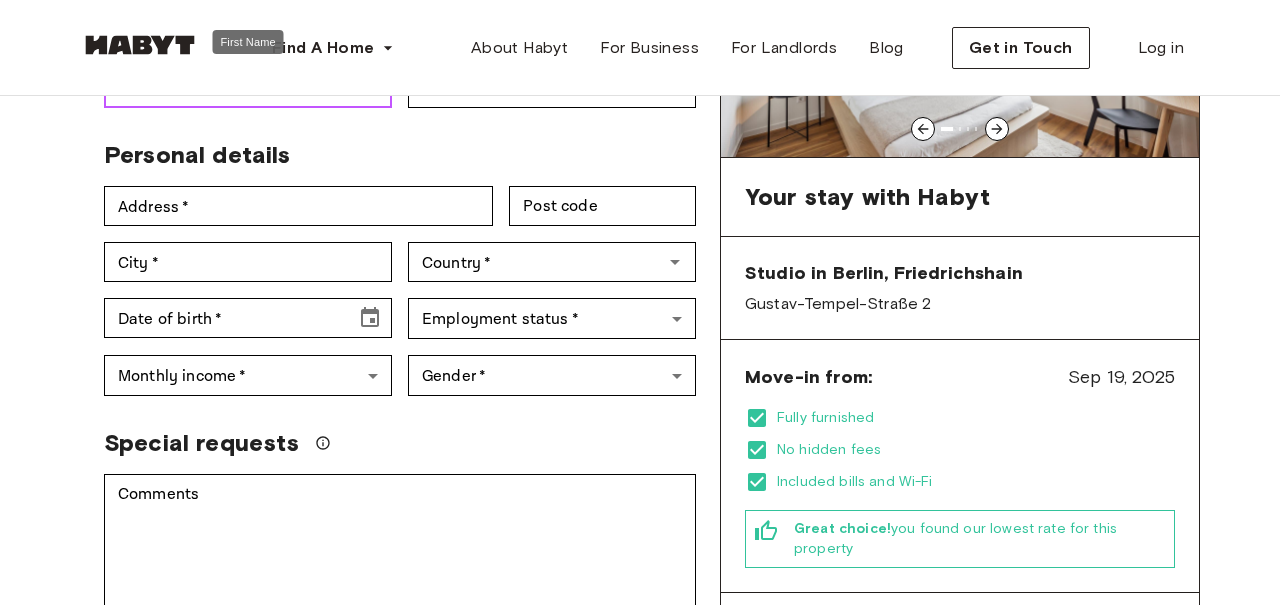 scroll, scrollTop: 311, scrollLeft: 0, axis: vertical 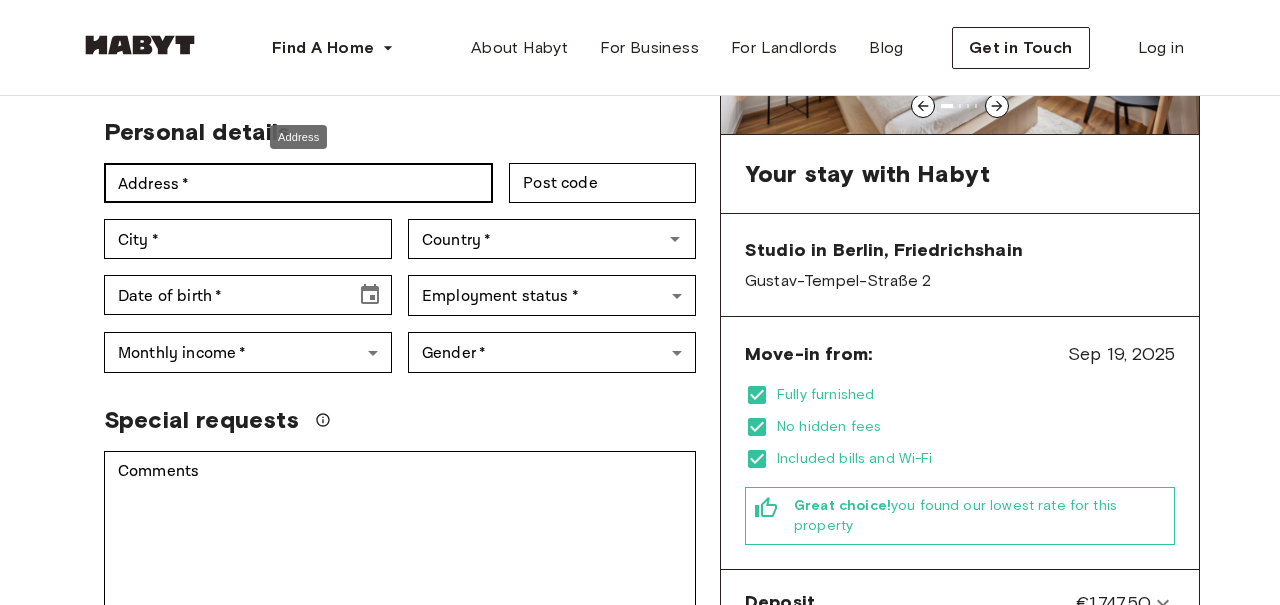 type on "*******" 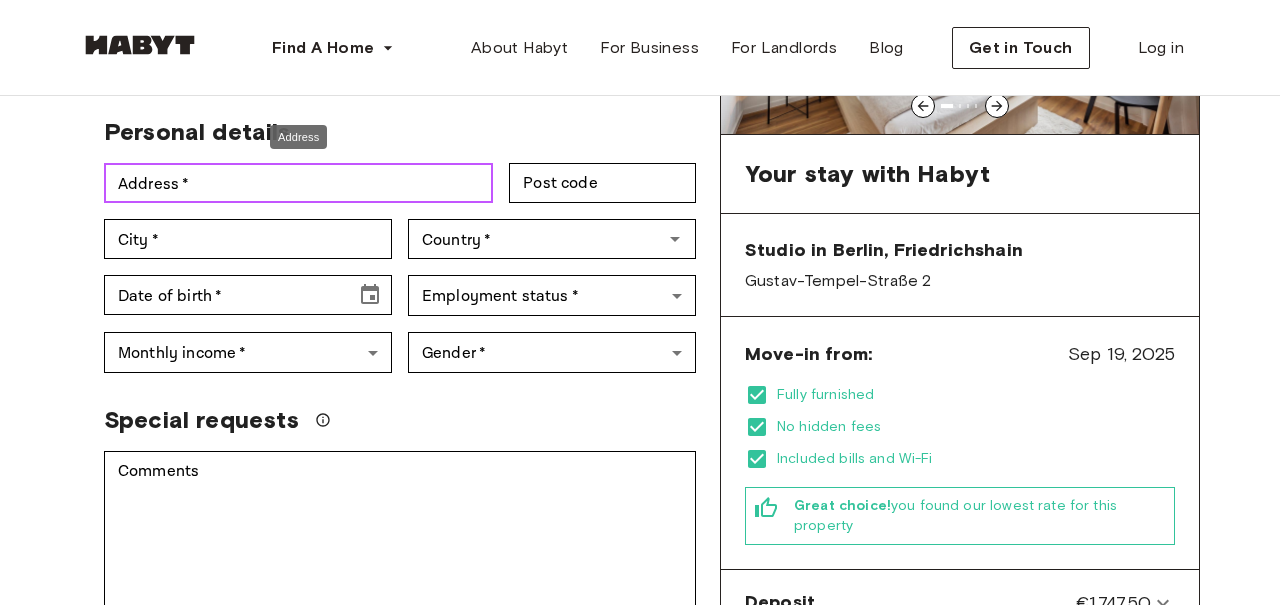 click on "Address   *" at bounding box center (298, 183) 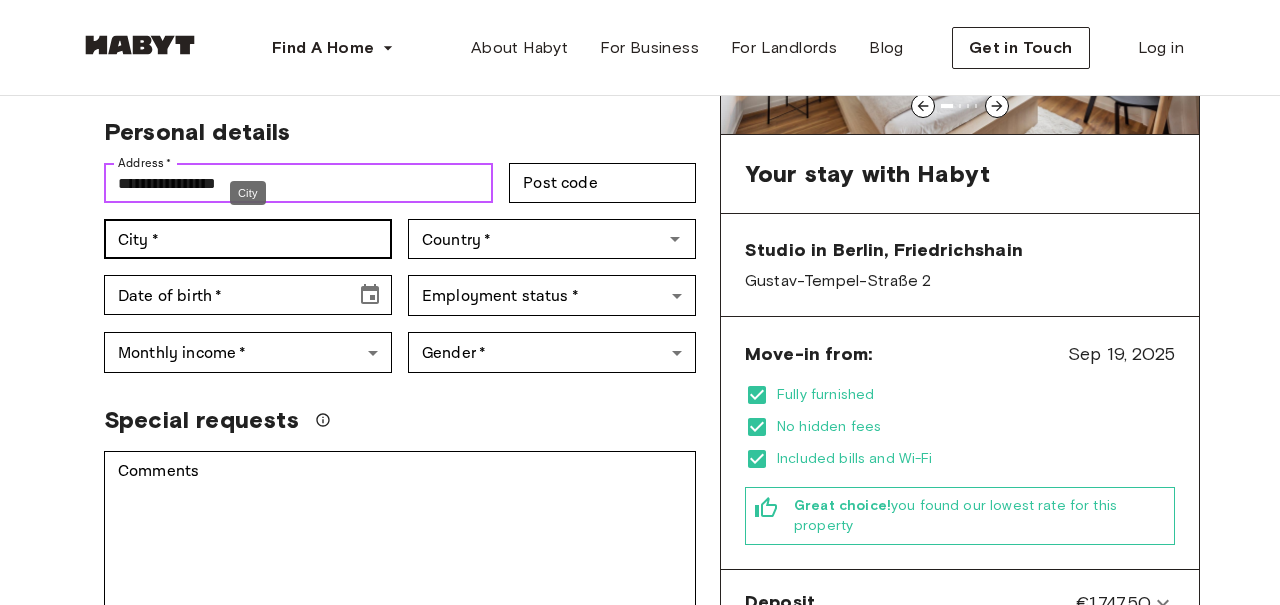 type on "**********" 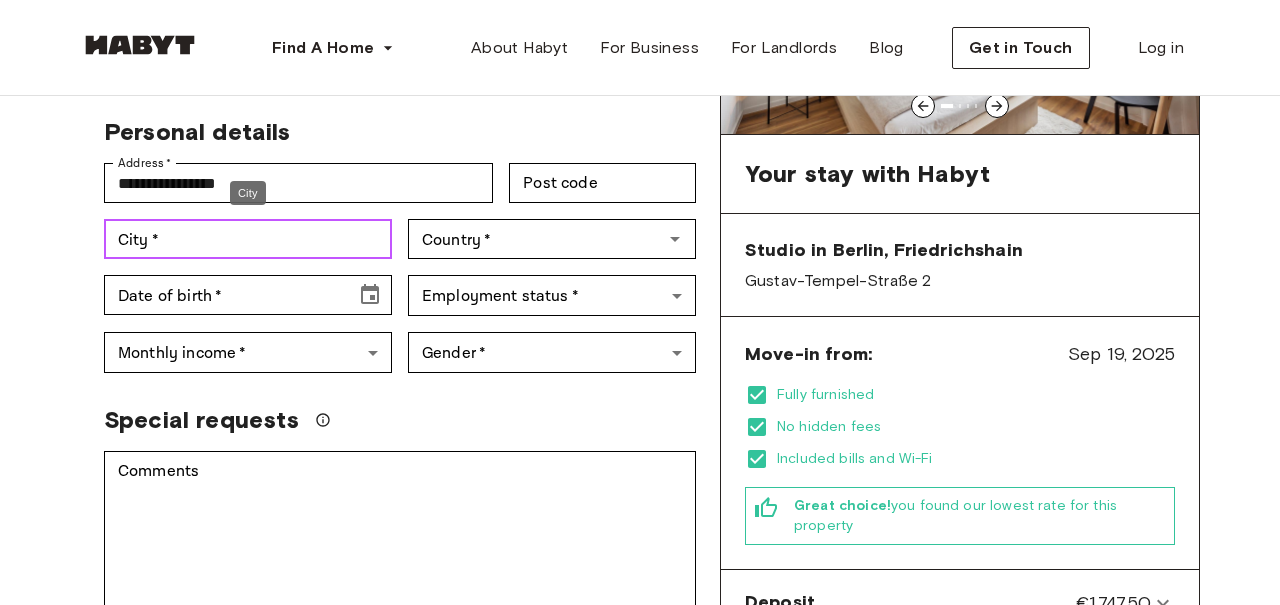 click on "City   *" at bounding box center [248, 239] 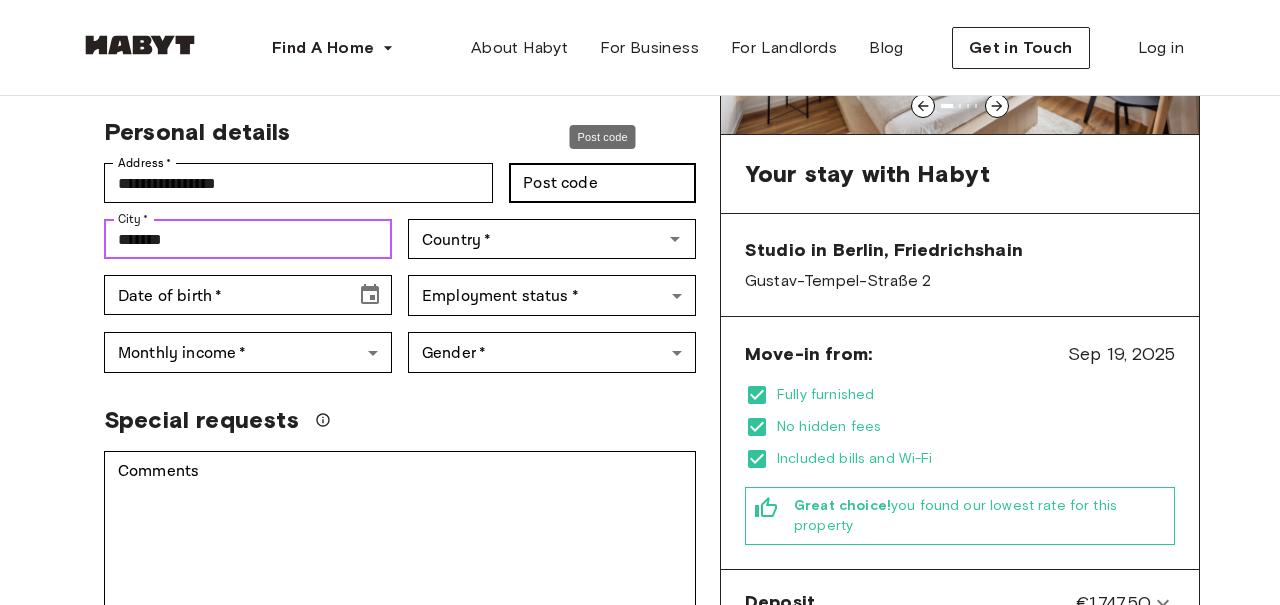 type on "******" 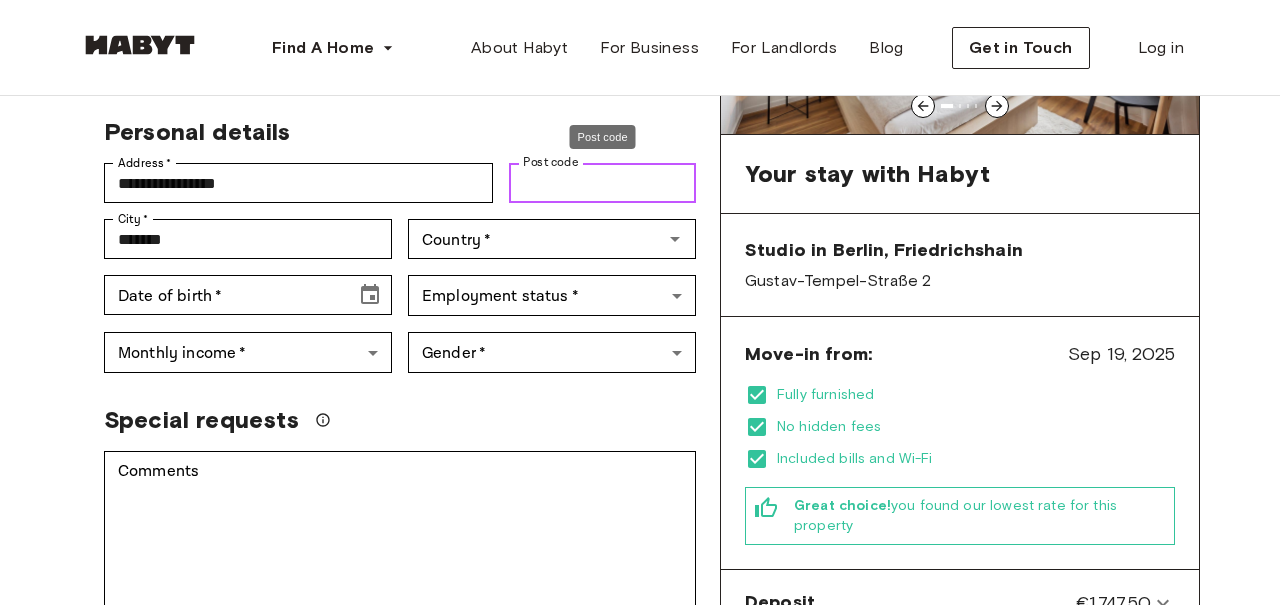 click on "Post code" at bounding box center [602, 183] 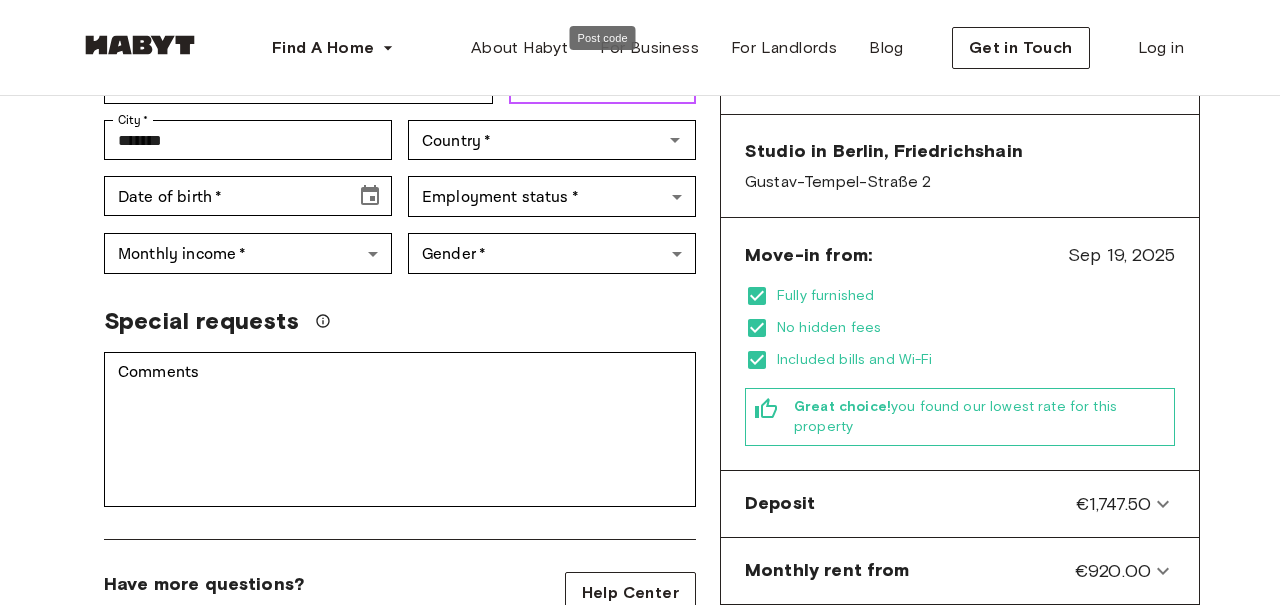 scroll, scrollTop: 411, scrollLeft: 0, axis: vertical 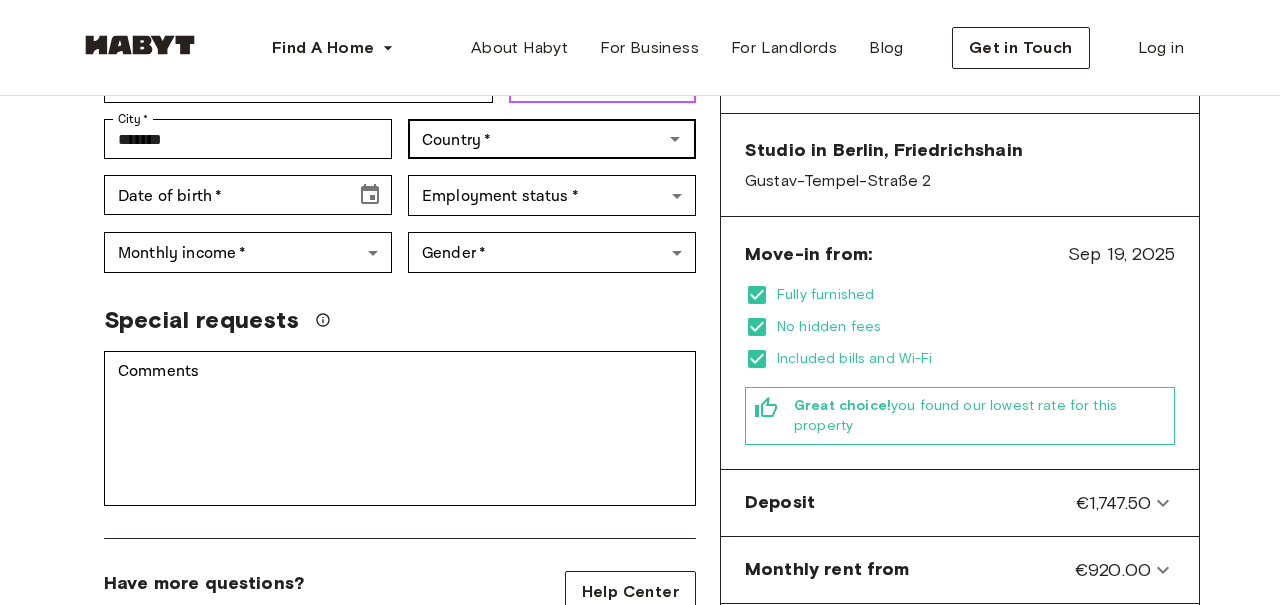 type on "*****" 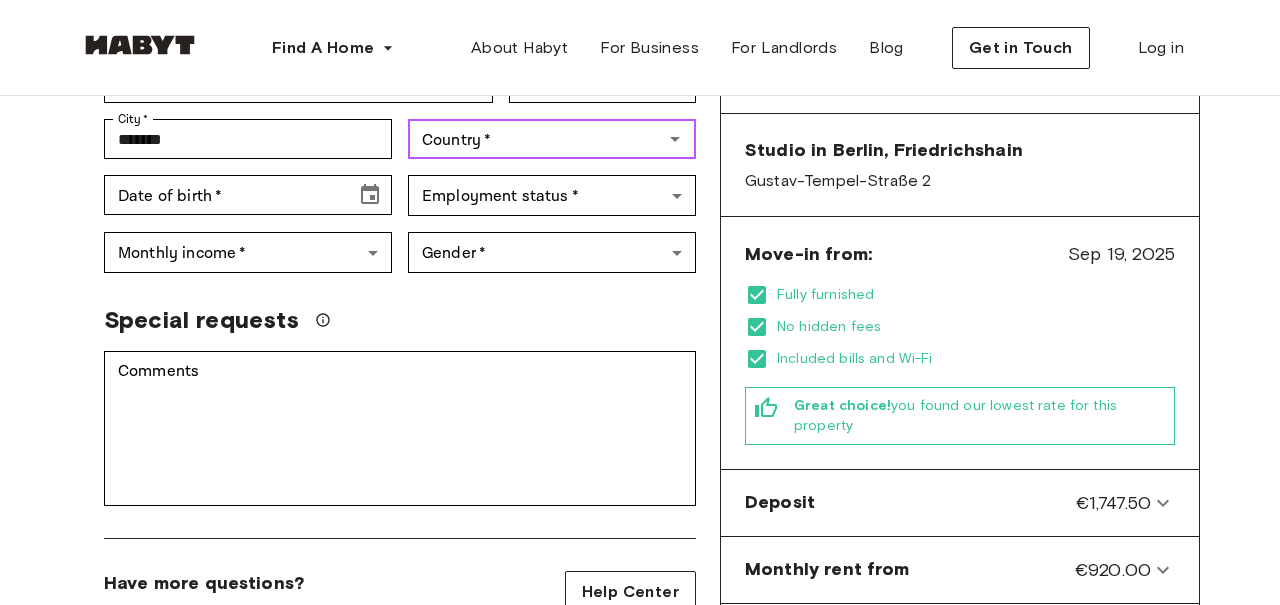 click on "Country   *" at bounding box center [535, 139] 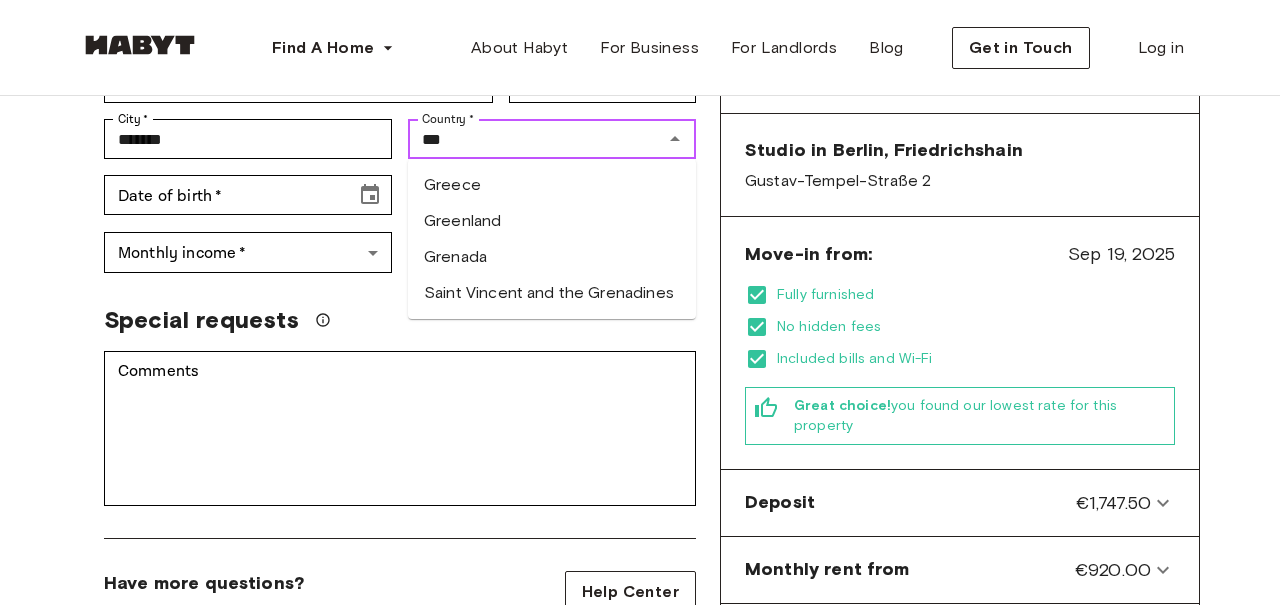 click on "Greece" at bounding box center (552, 185) 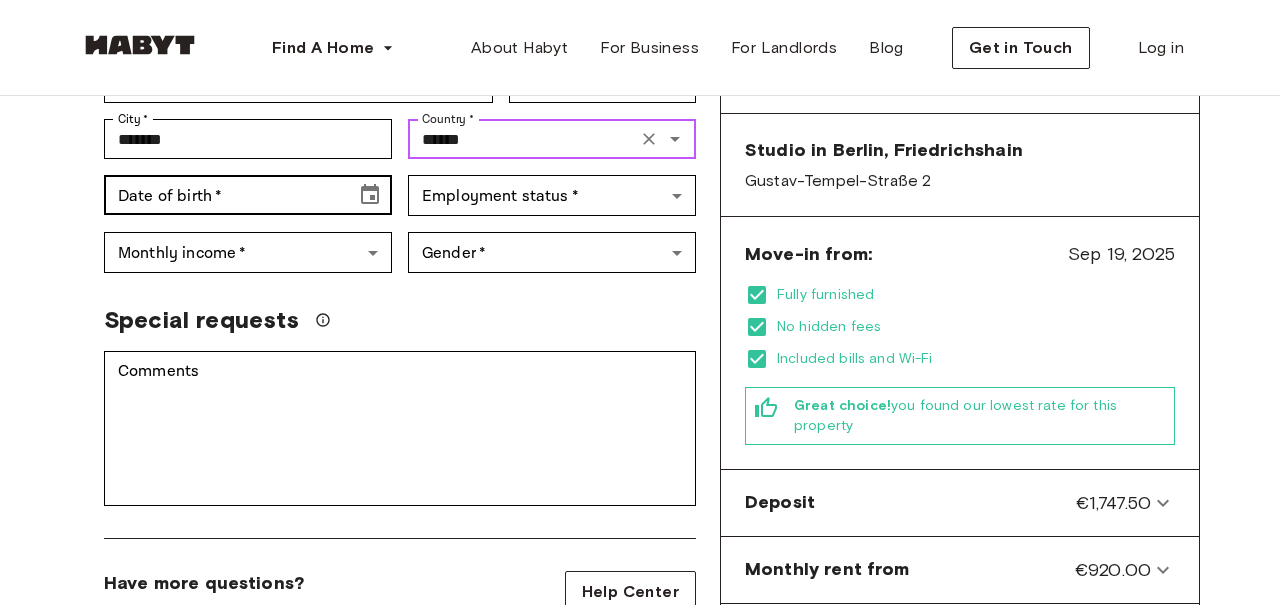 type on "******" 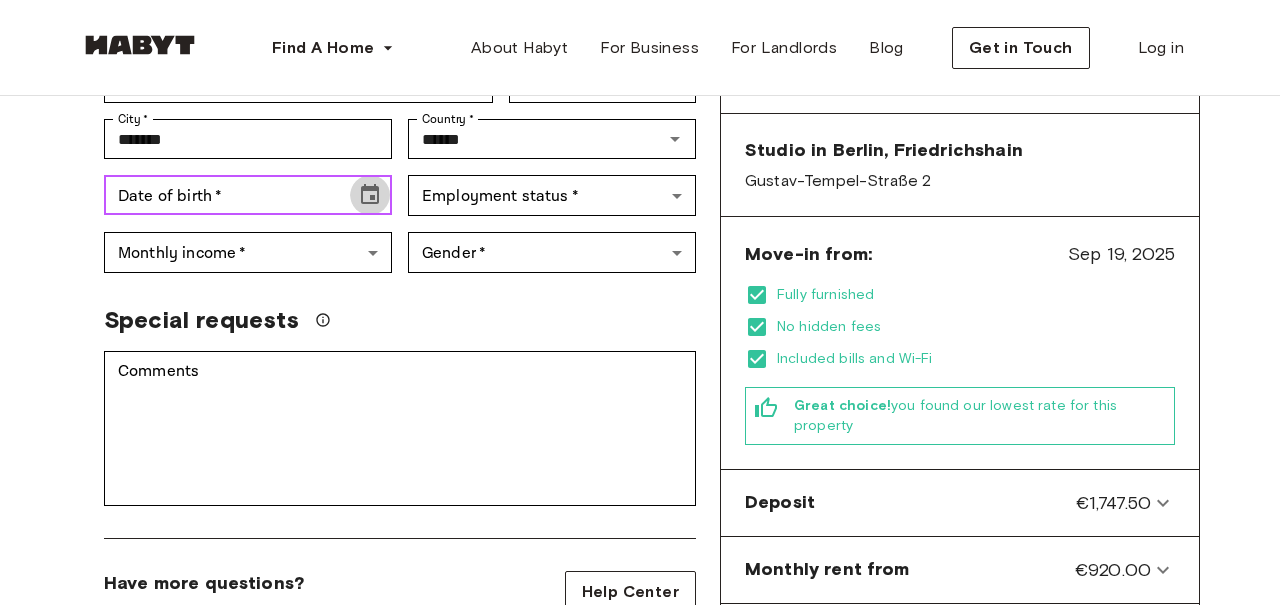click 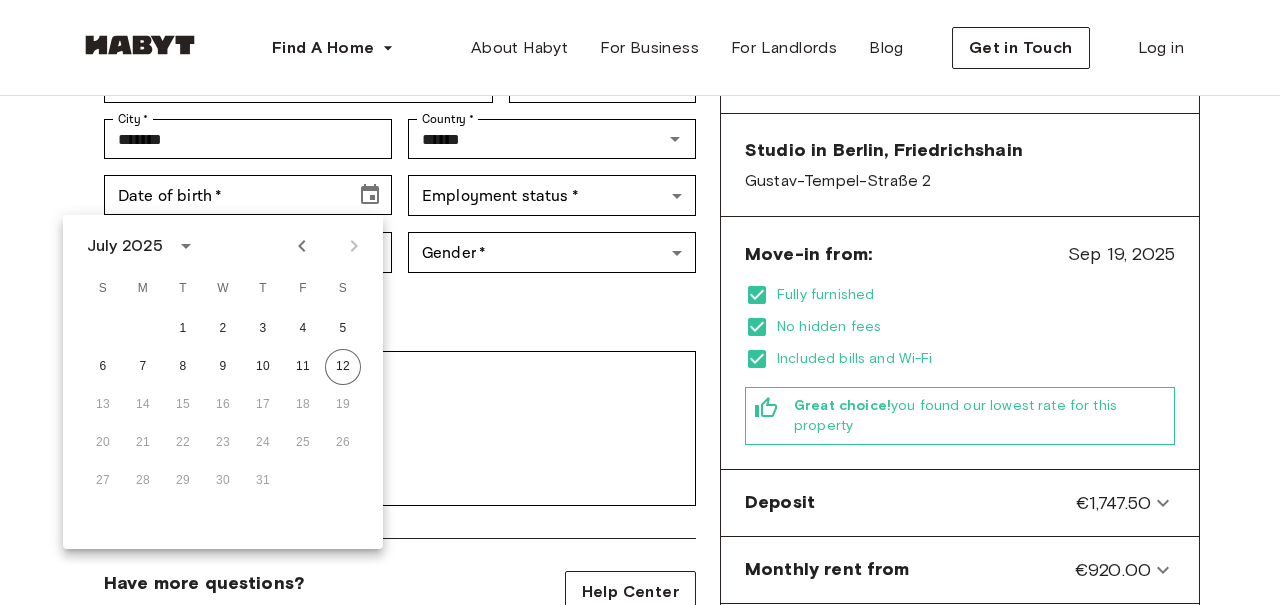 click 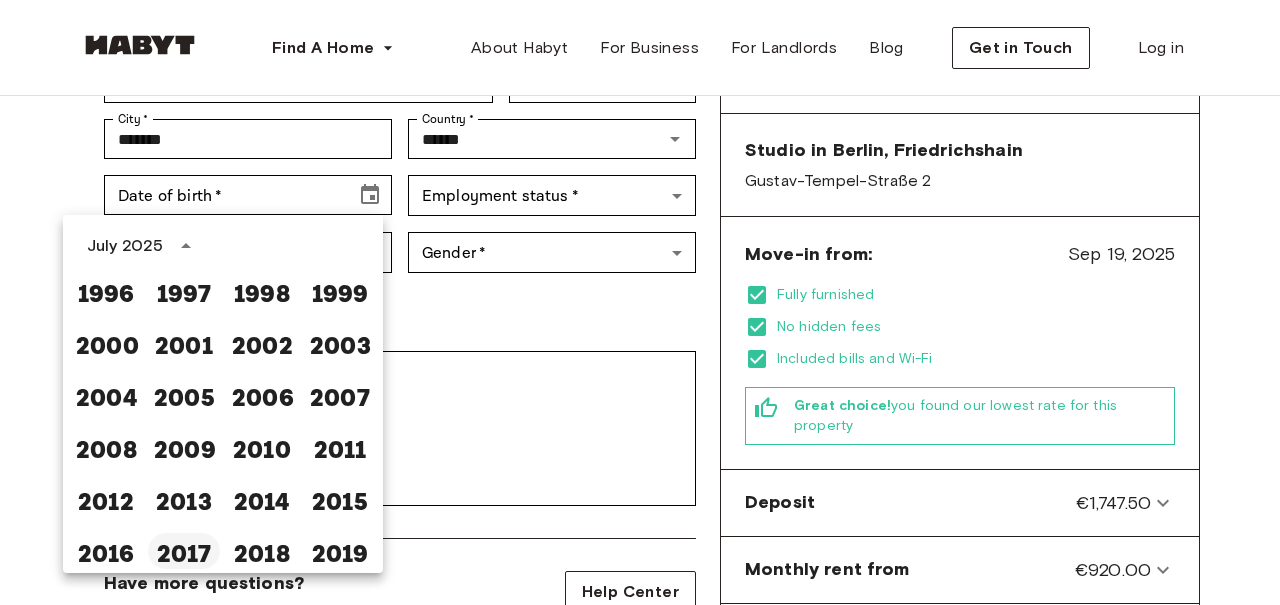 scroll, scrollTop: 1224, scrollLeft: 0, axis: vertical 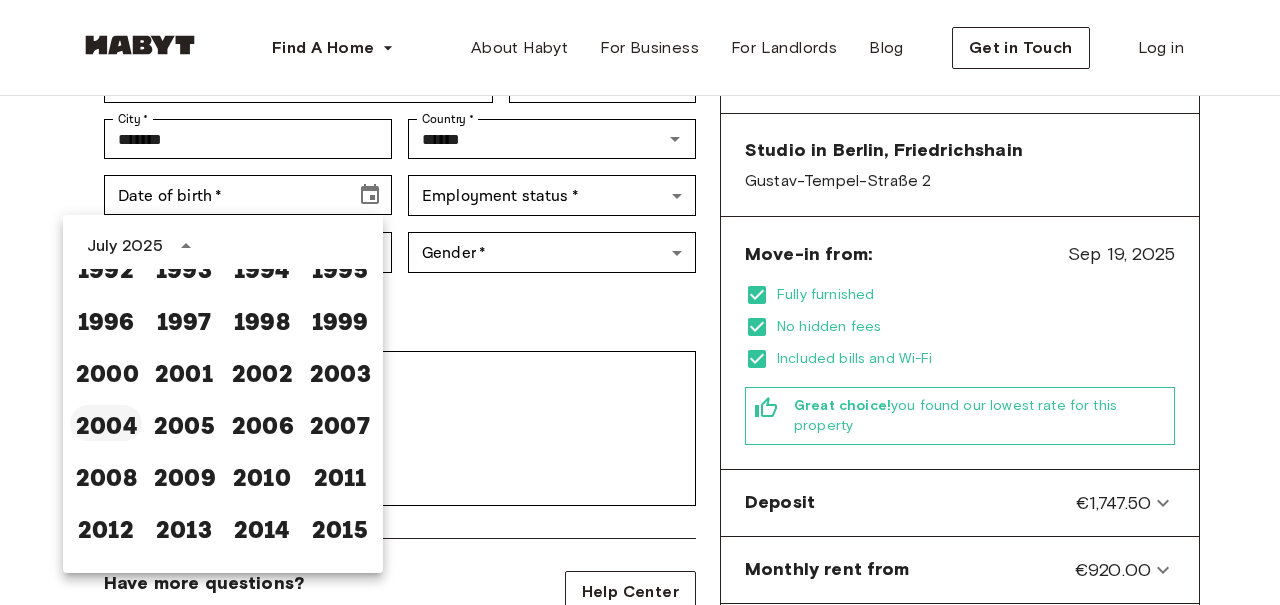 click on "2004" at bounding box center (106, 423) 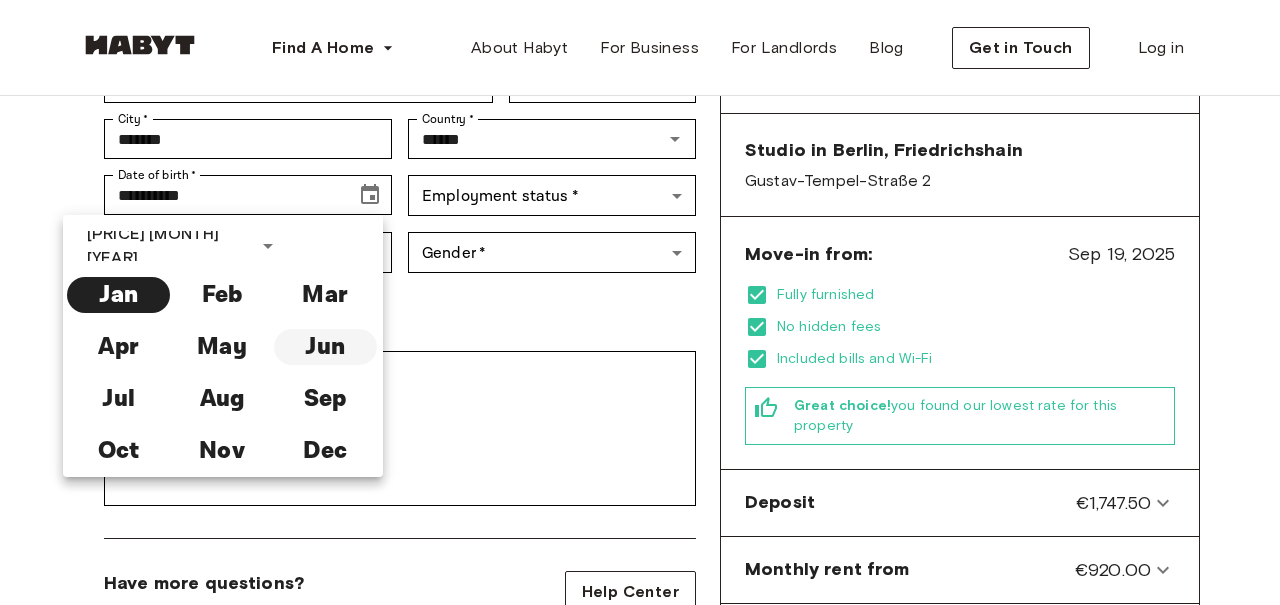 click on "Jun" at bounding box center [325, 347] 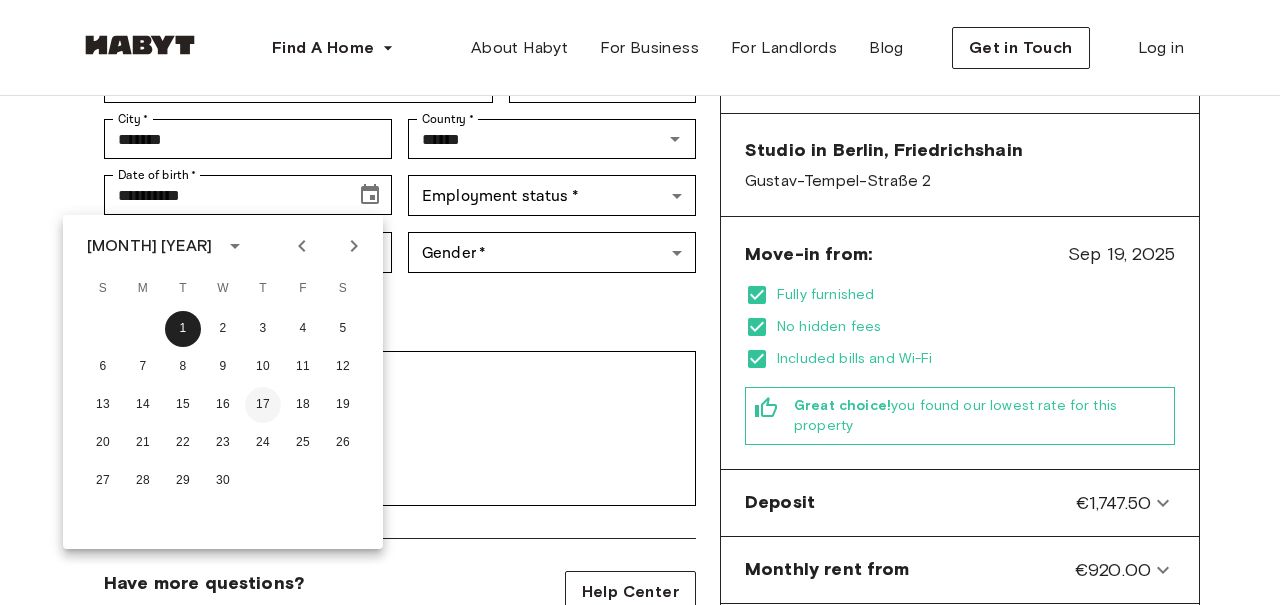 click on "17" at bounding box center [263, 405] 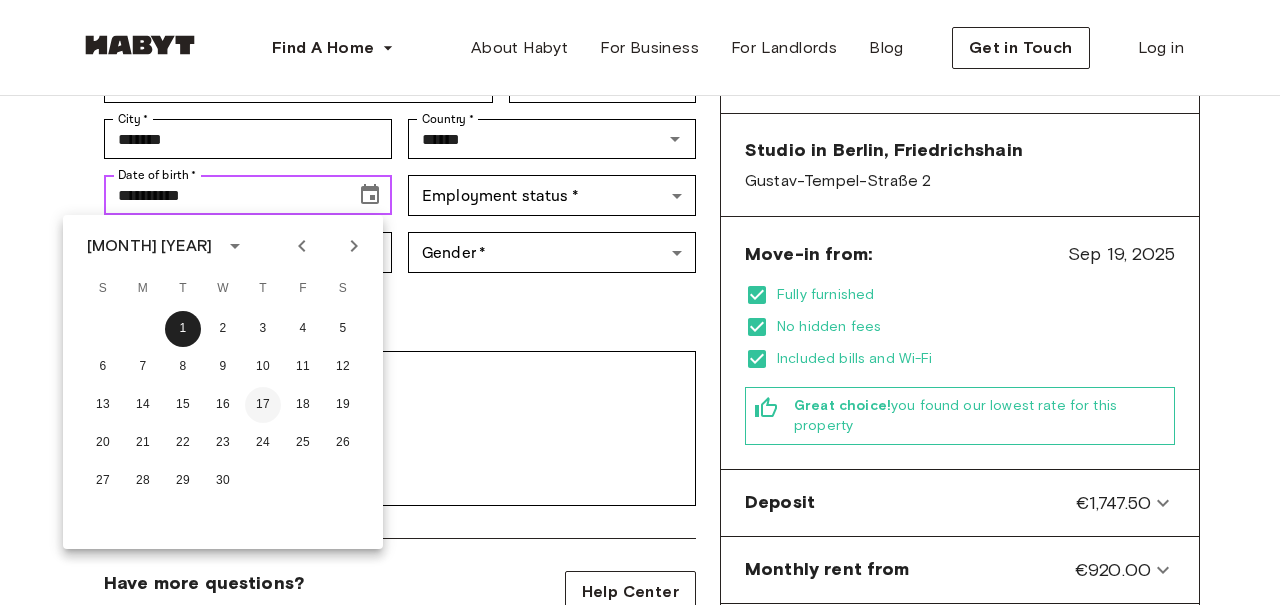 type on "**********" 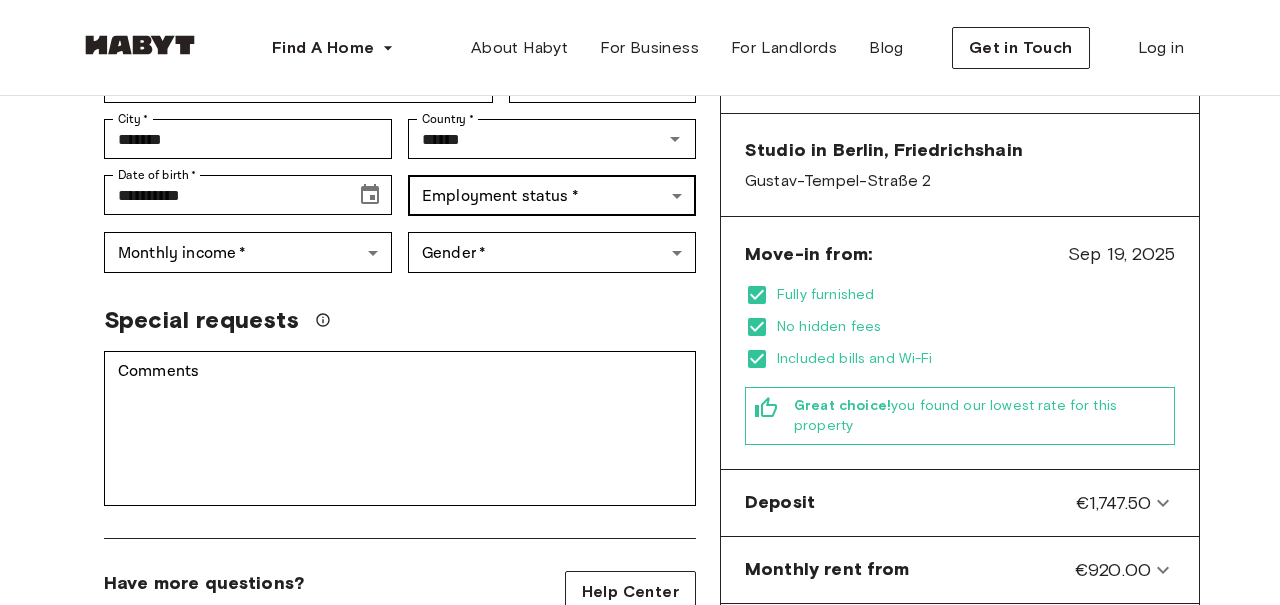 click on "**********" at bounding box center (640, 772) 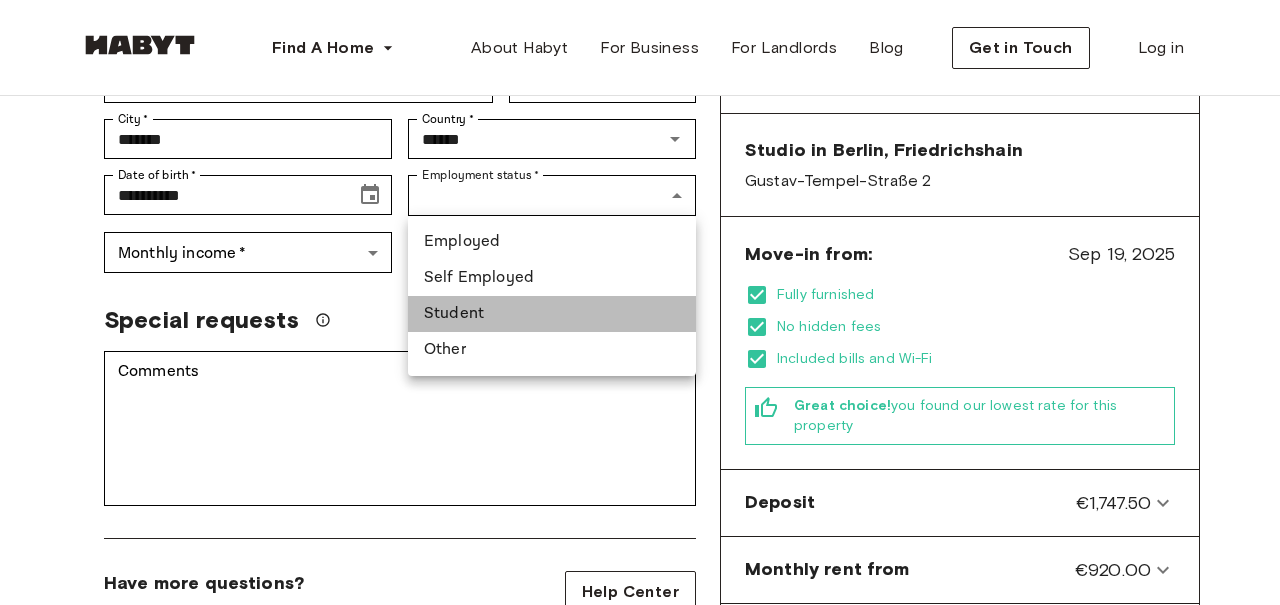 click on "Student" at bounding box center [552, 314] 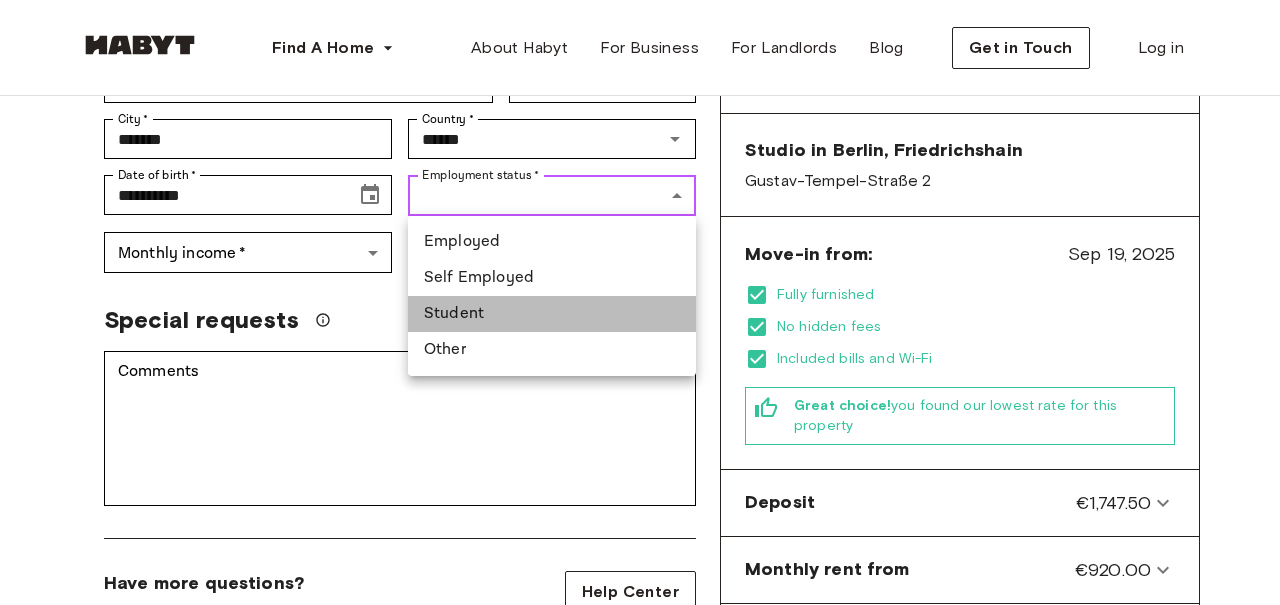 type on "*******" 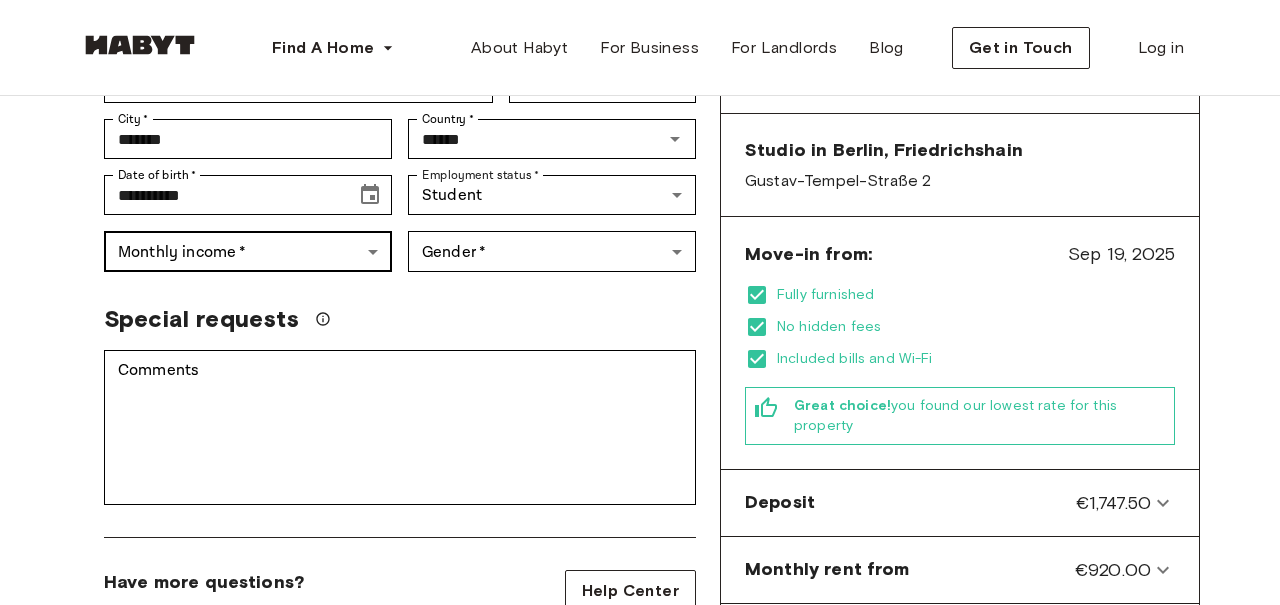 click on "**********" at bounding box center (640, 772) 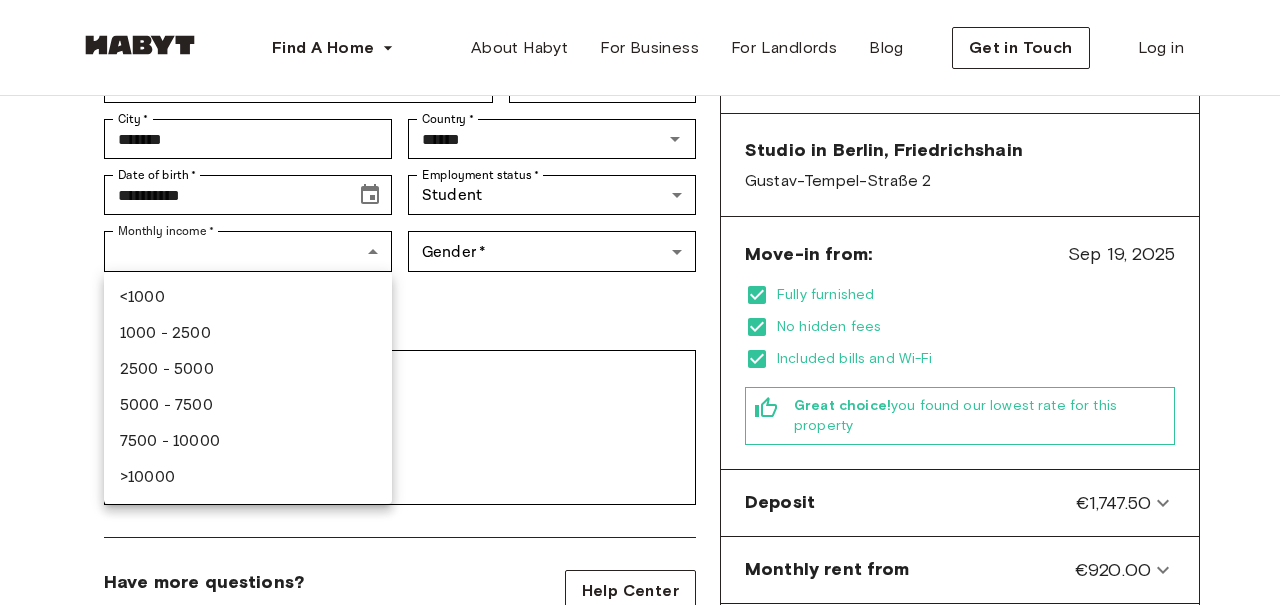 click on "<1000" at bounding box center (248, 298) 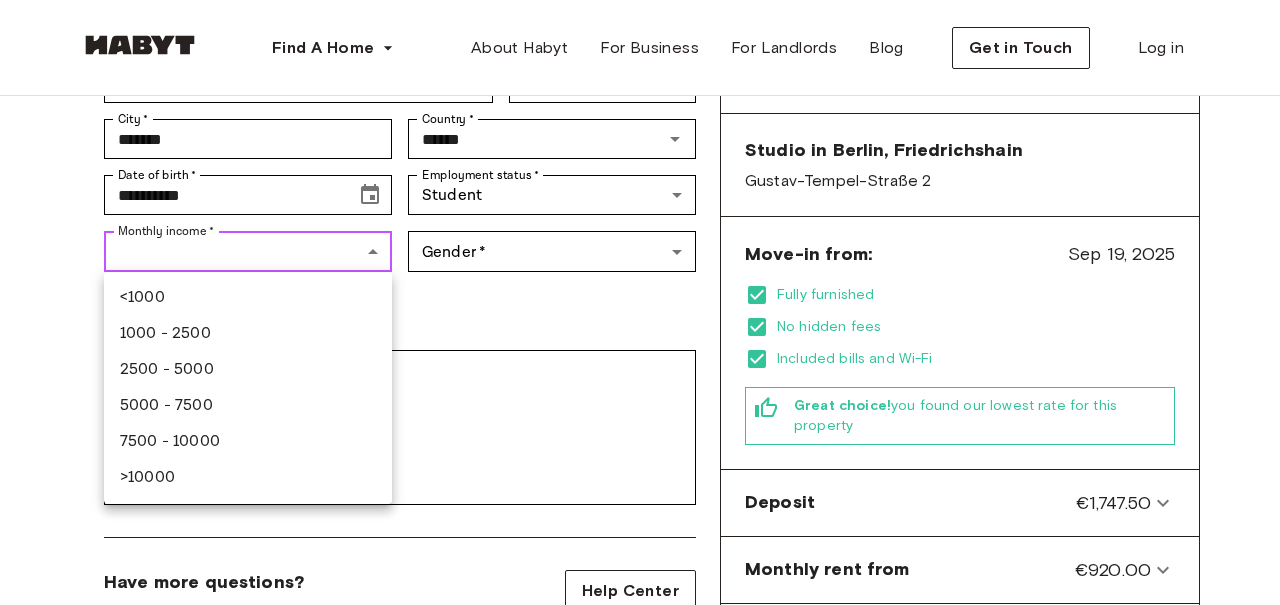 type on "******" 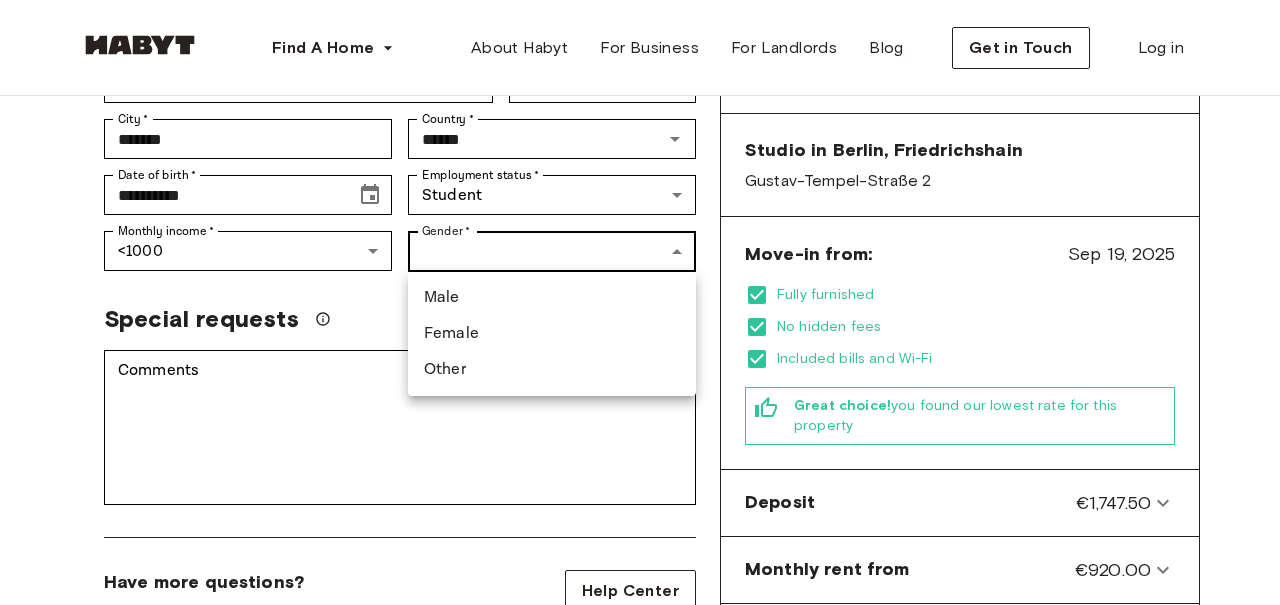 click on "**********" at bounding box center [640, 772] 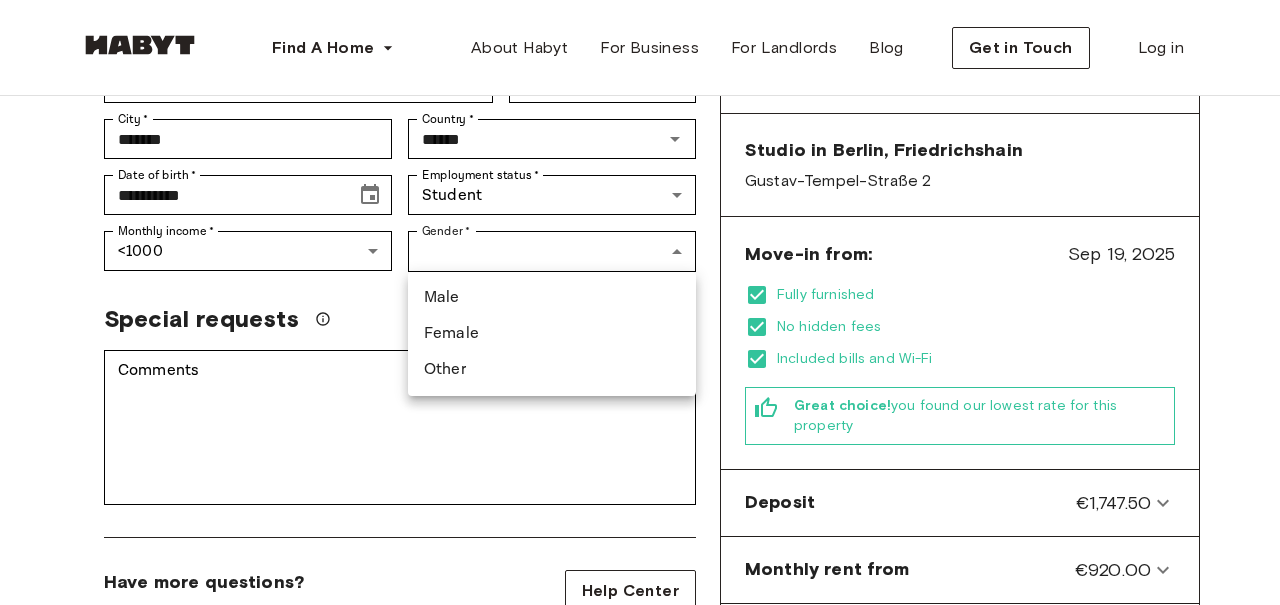 click on "Female" at bounding box center (552, 334) 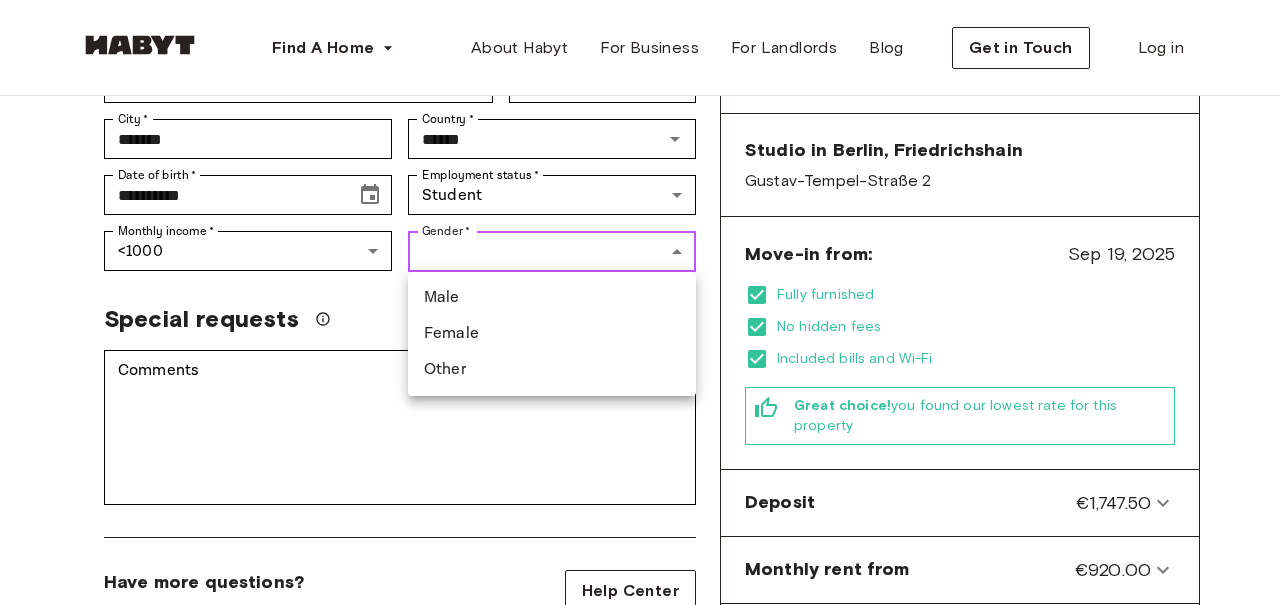 type on "******" 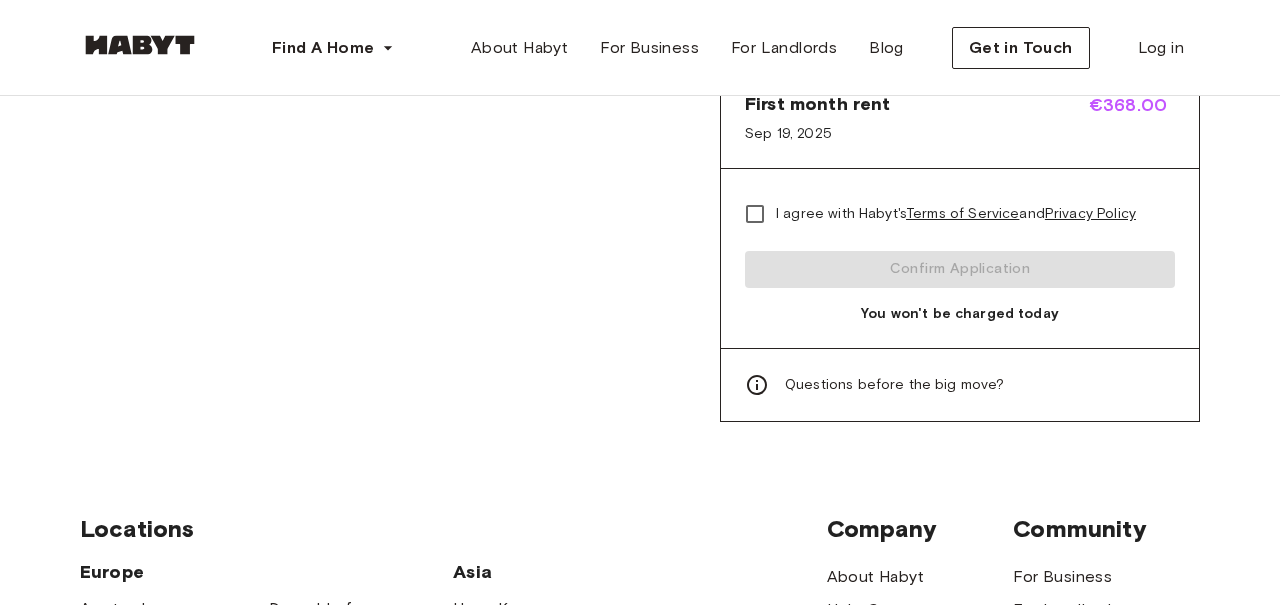 scroll, scrollTop: 991, scrollLeft: 0, axis: vertical 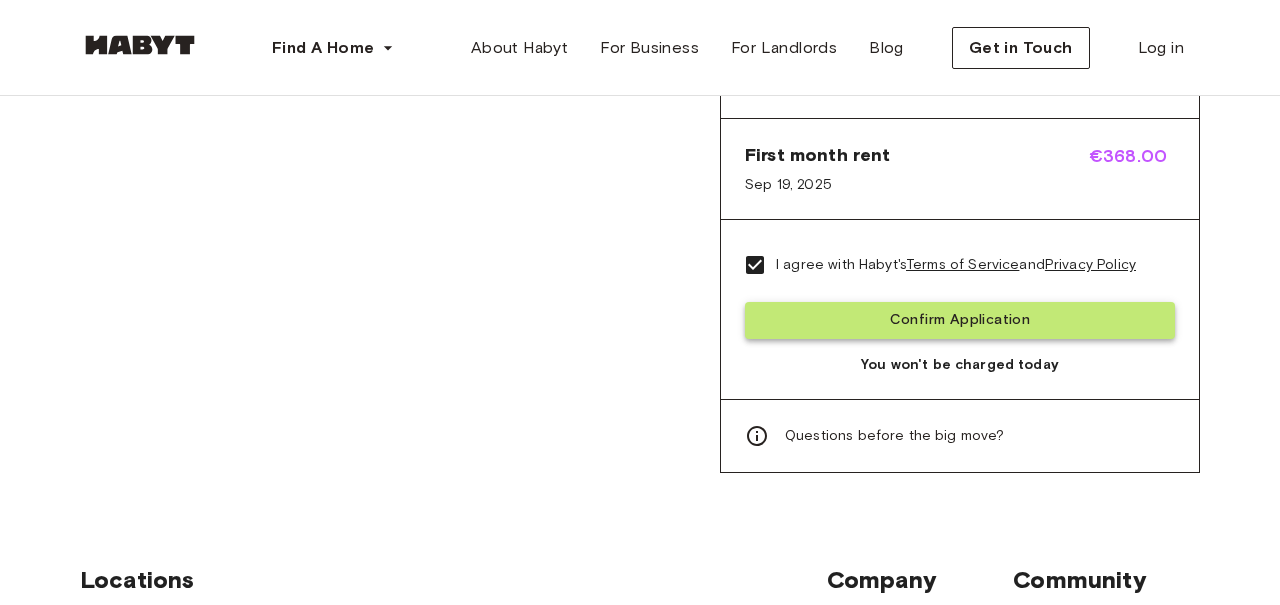 click on "Confirm Application" at bounding box center (960, 320) 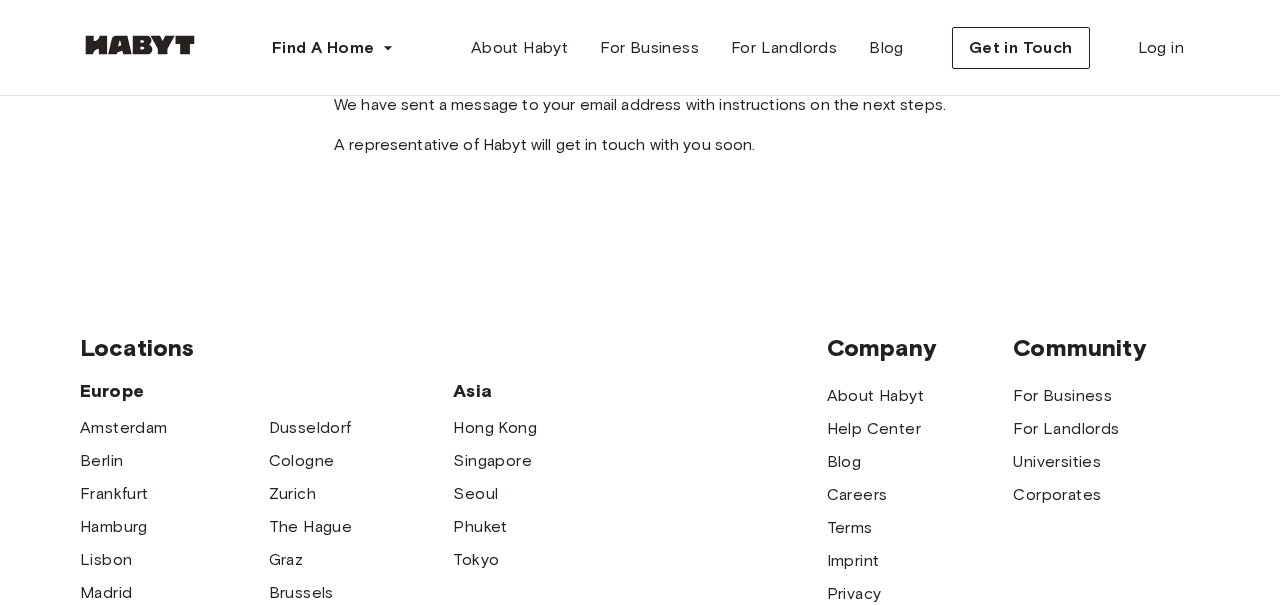 scroll, scrollTop: 0, scrollLeft: 0, axis: both 